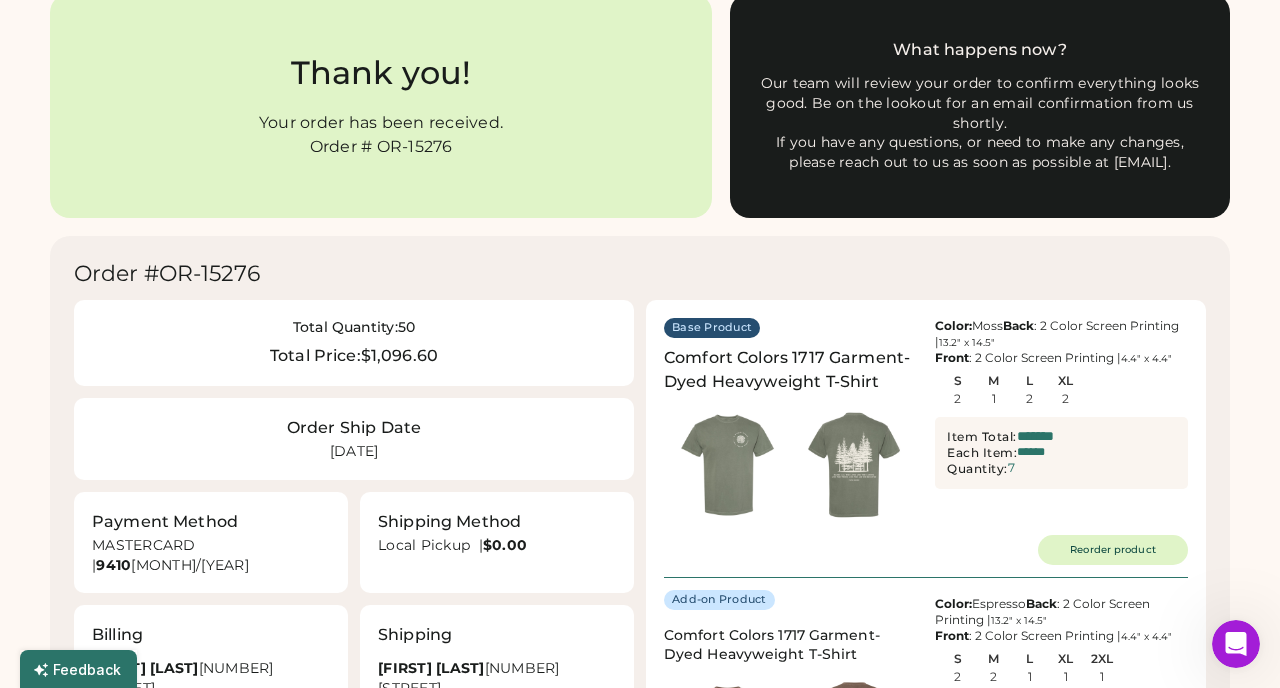 scroll, scrollTop: 0, scrollLeft: 0, axis: both 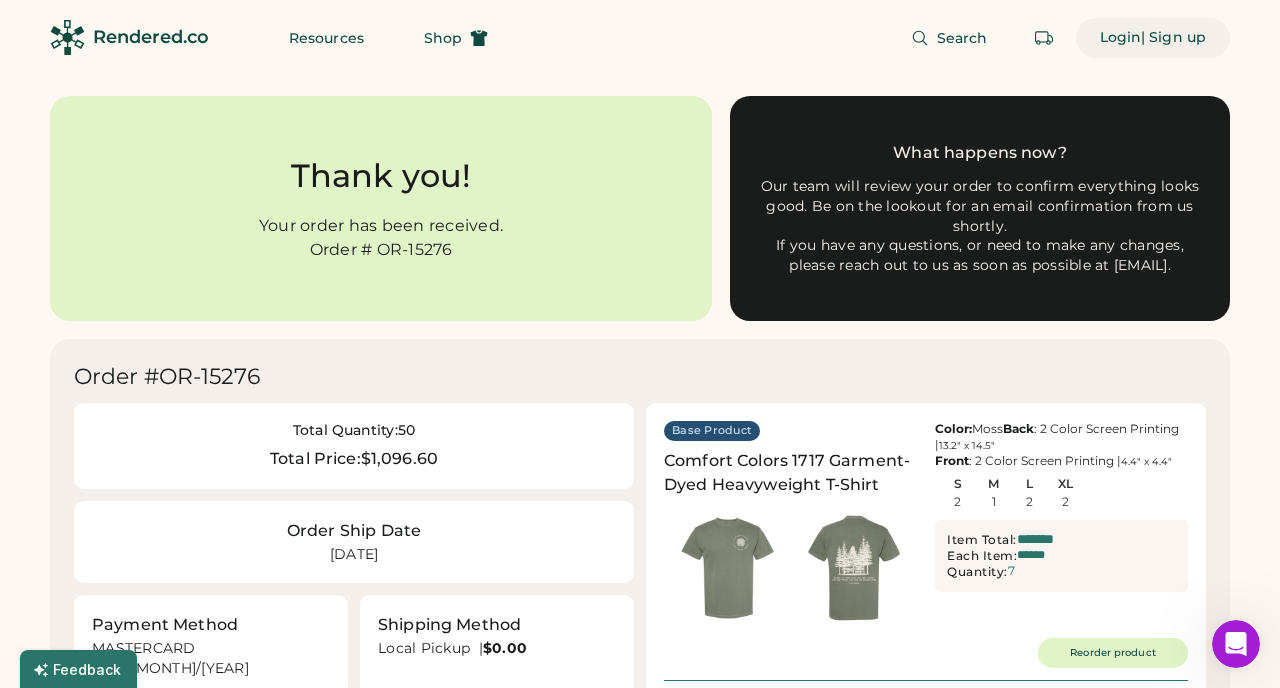click on "Login" at bounding box center [1121, 38] 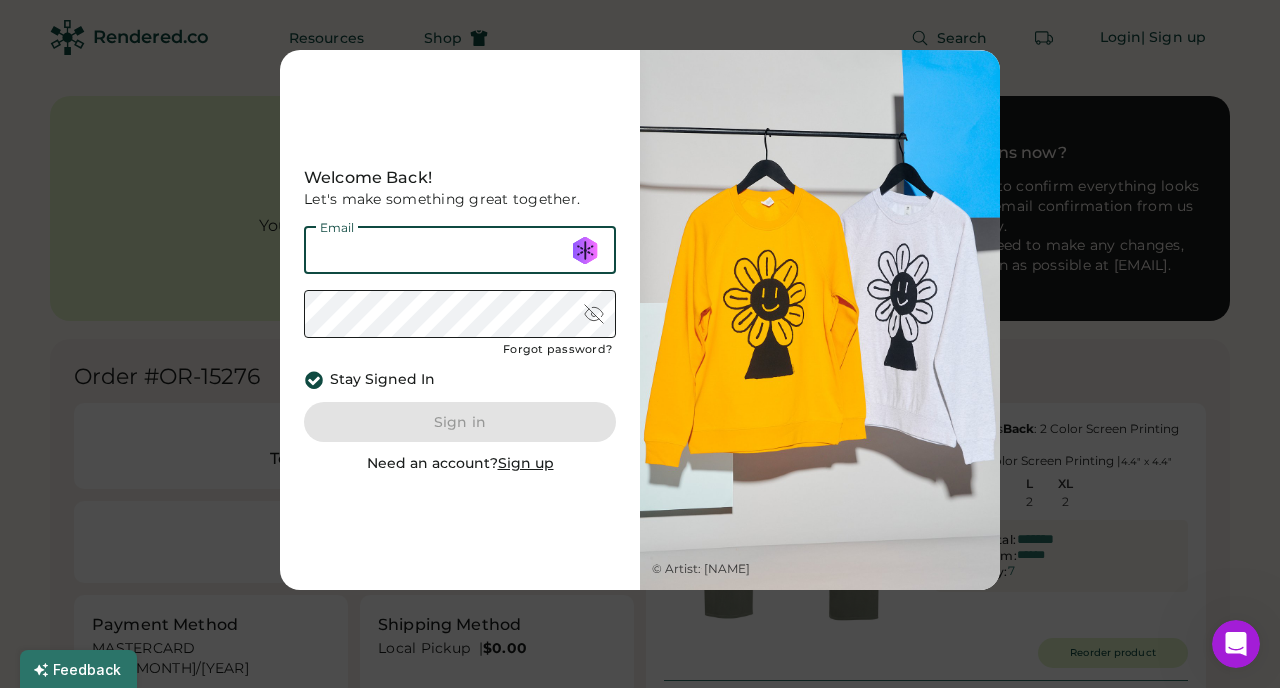 click at bounding box center (460, 250) 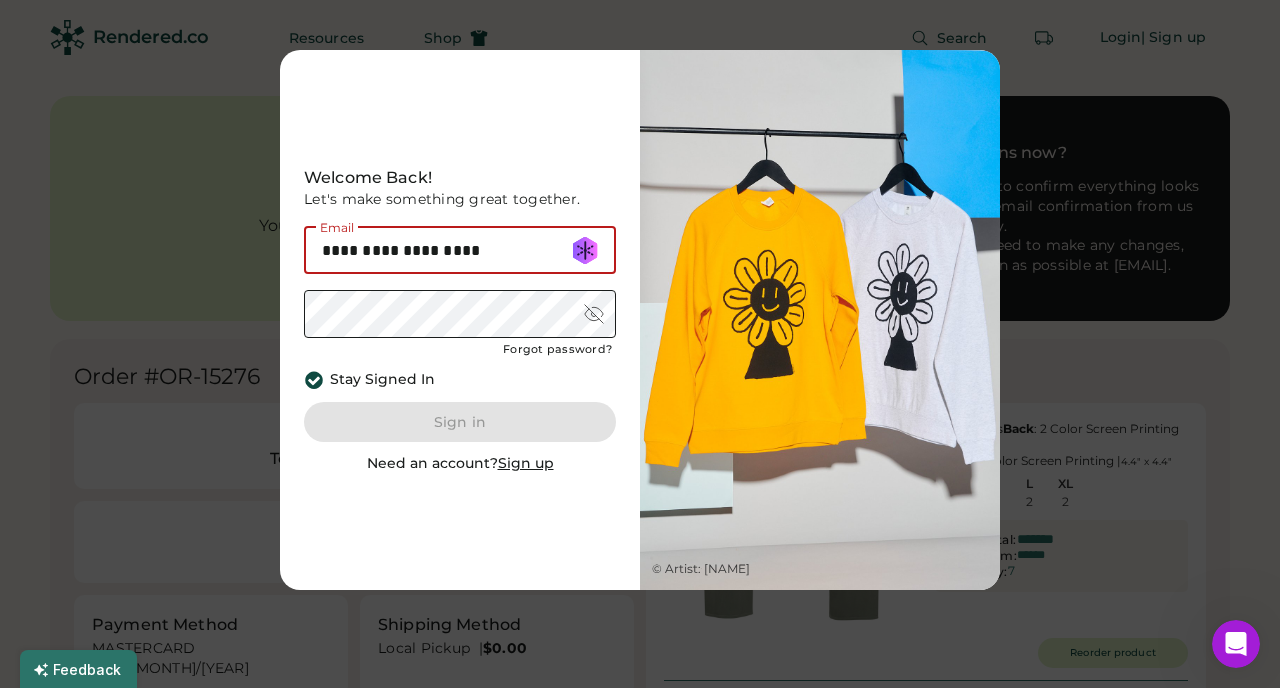 type on "**********" 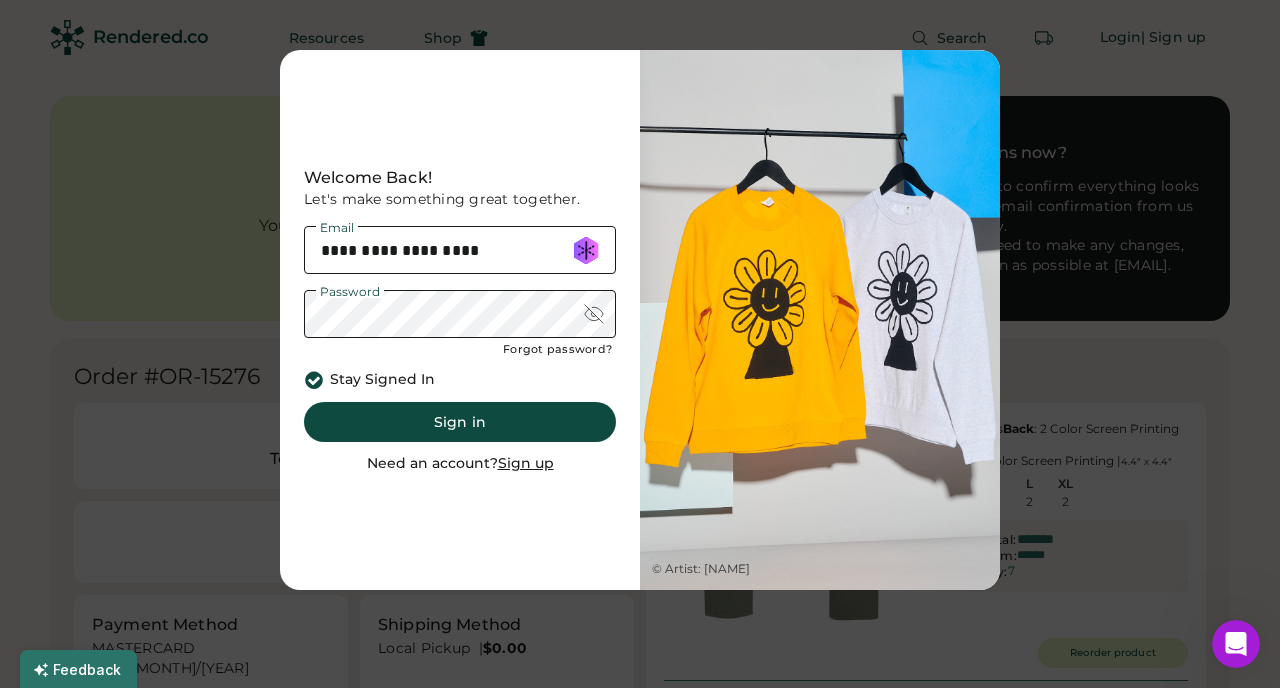 click at bounding box center (594, 314) 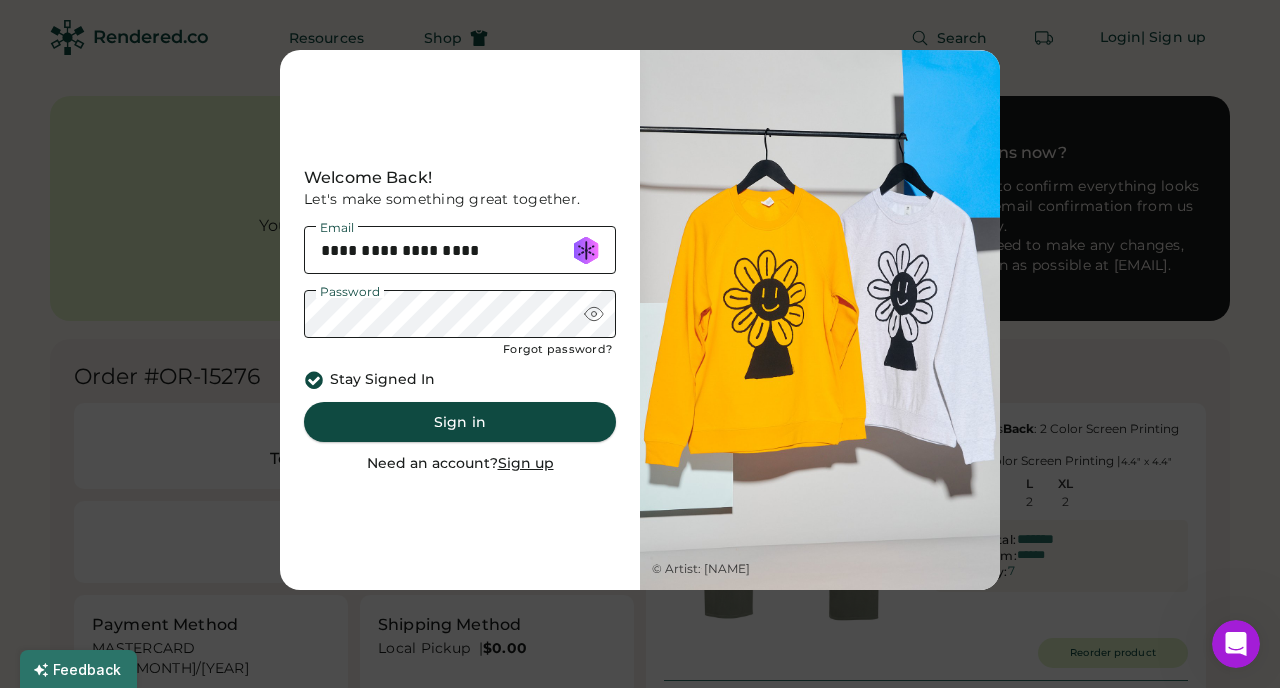 click on "Sign in" at bounding box center (460, 422) 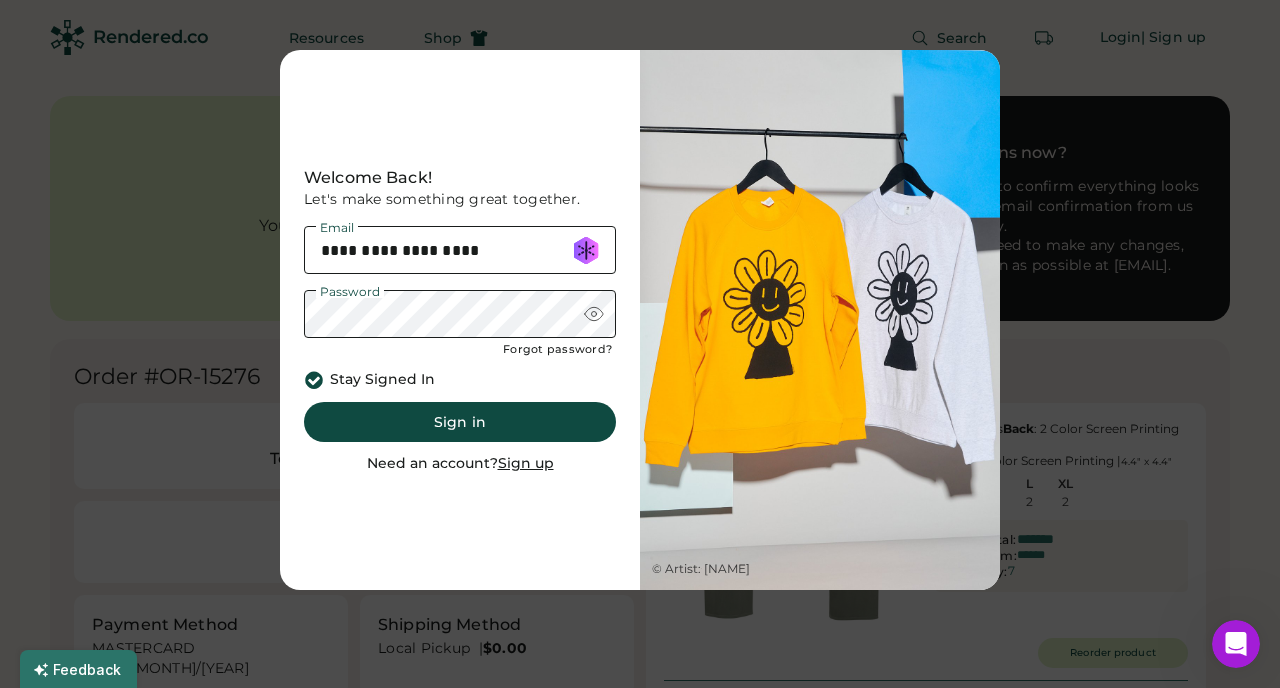 click on "Sign in" at bounding box center (460, 422) 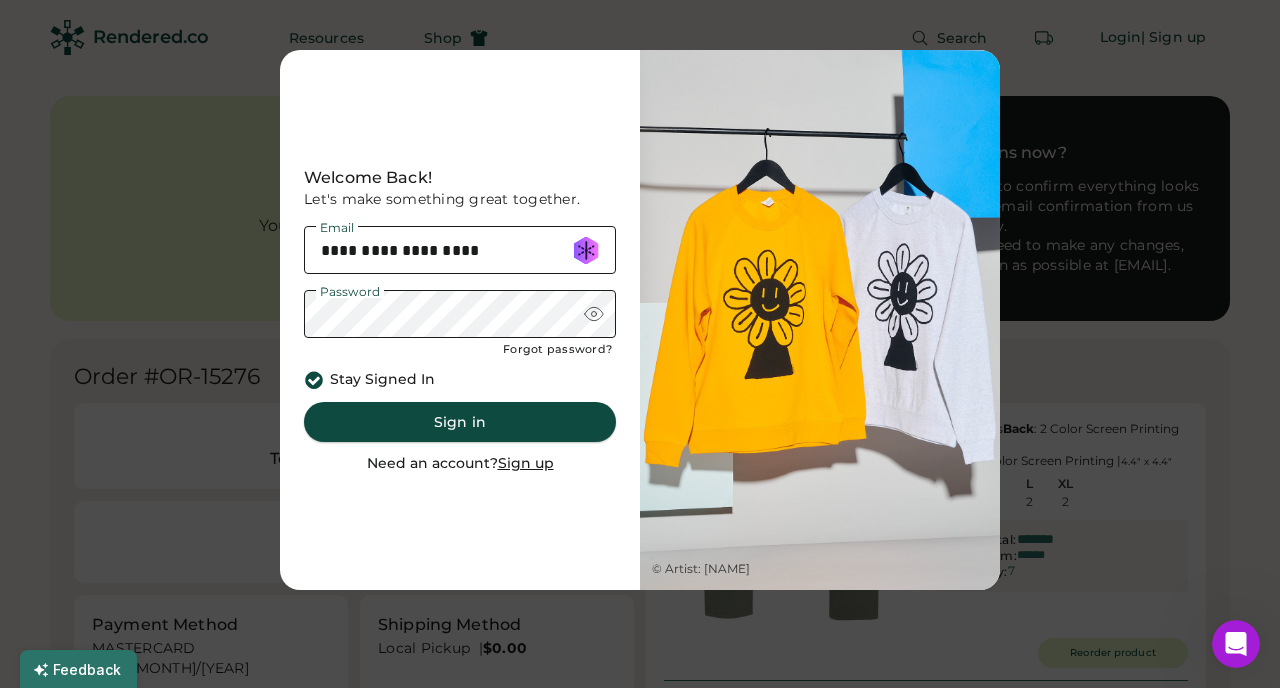 click on "Sign in" at bounding box center [460, 422] 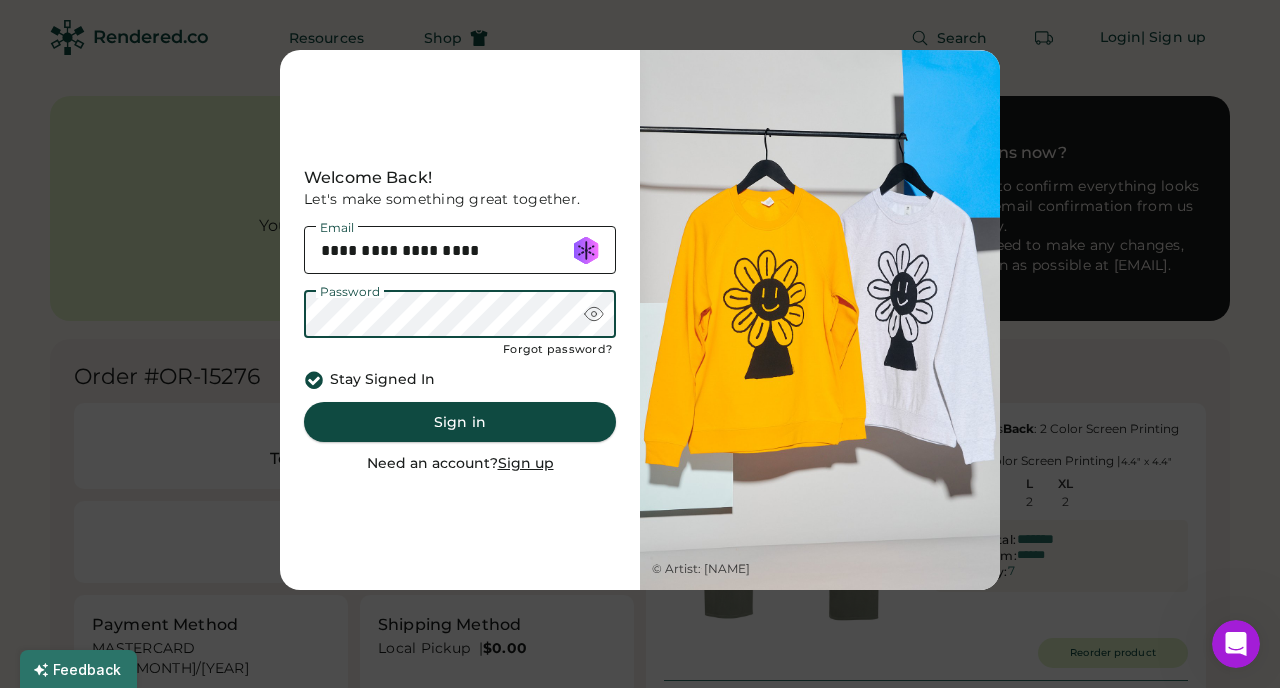 click on "Sign in" at bounding box center [460, 422] 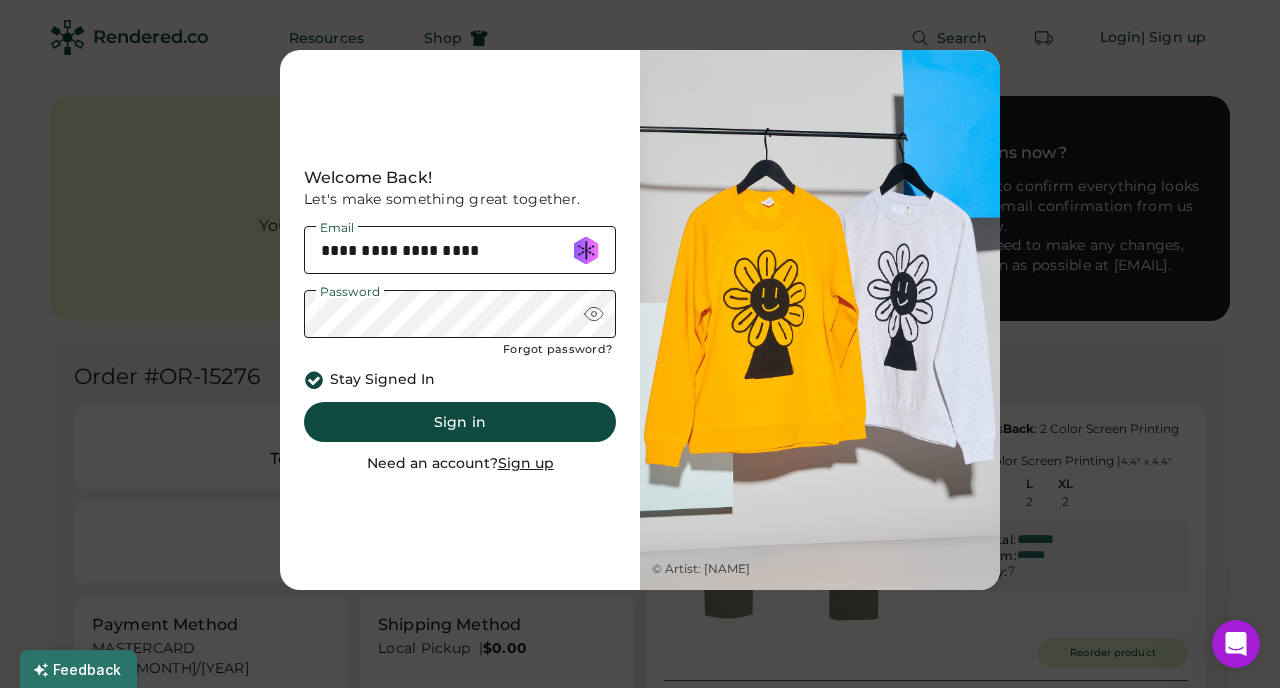 click at bounding box center (594, 314) 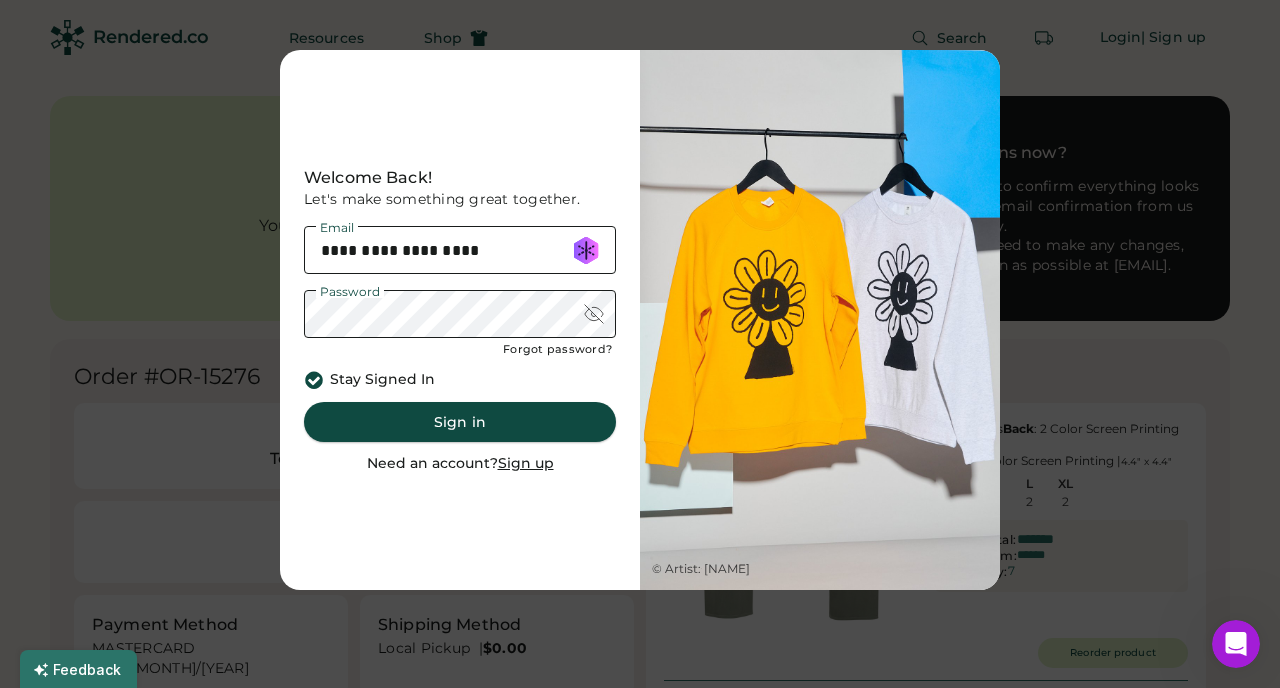 click on "Sign in" at bounding box center [460, 422] 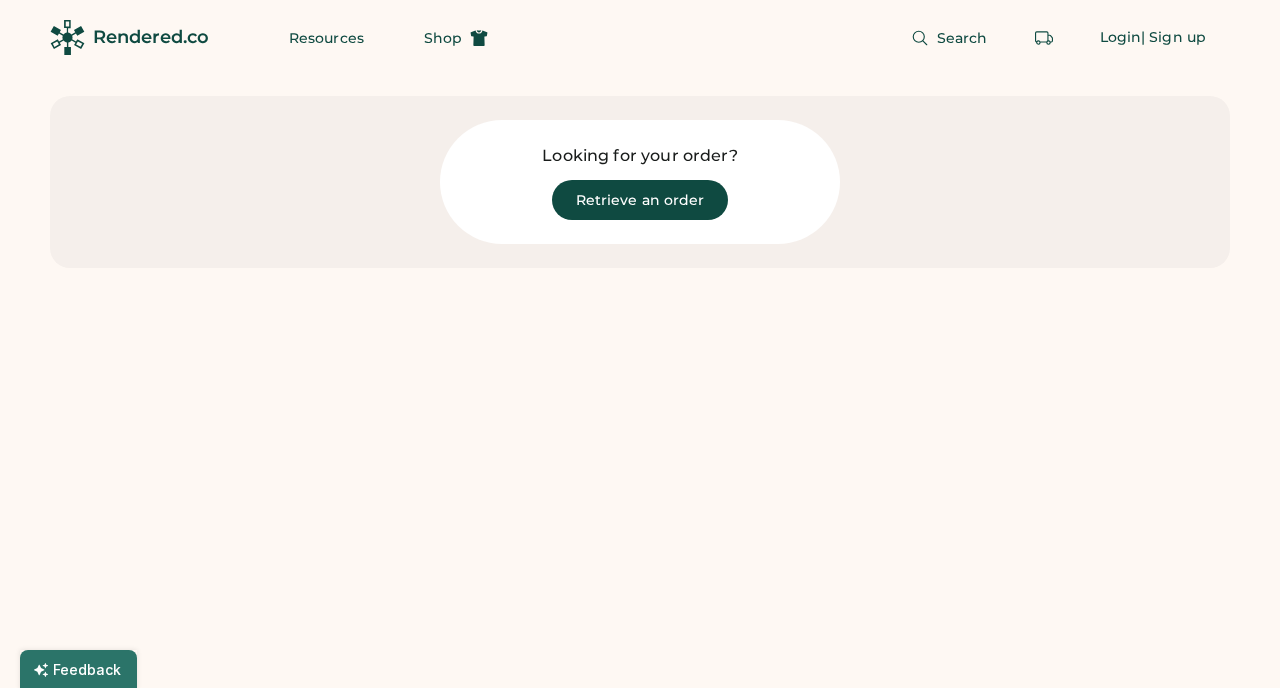 scroll, scrollTop: 0, scrollLeft: 0, axis: both 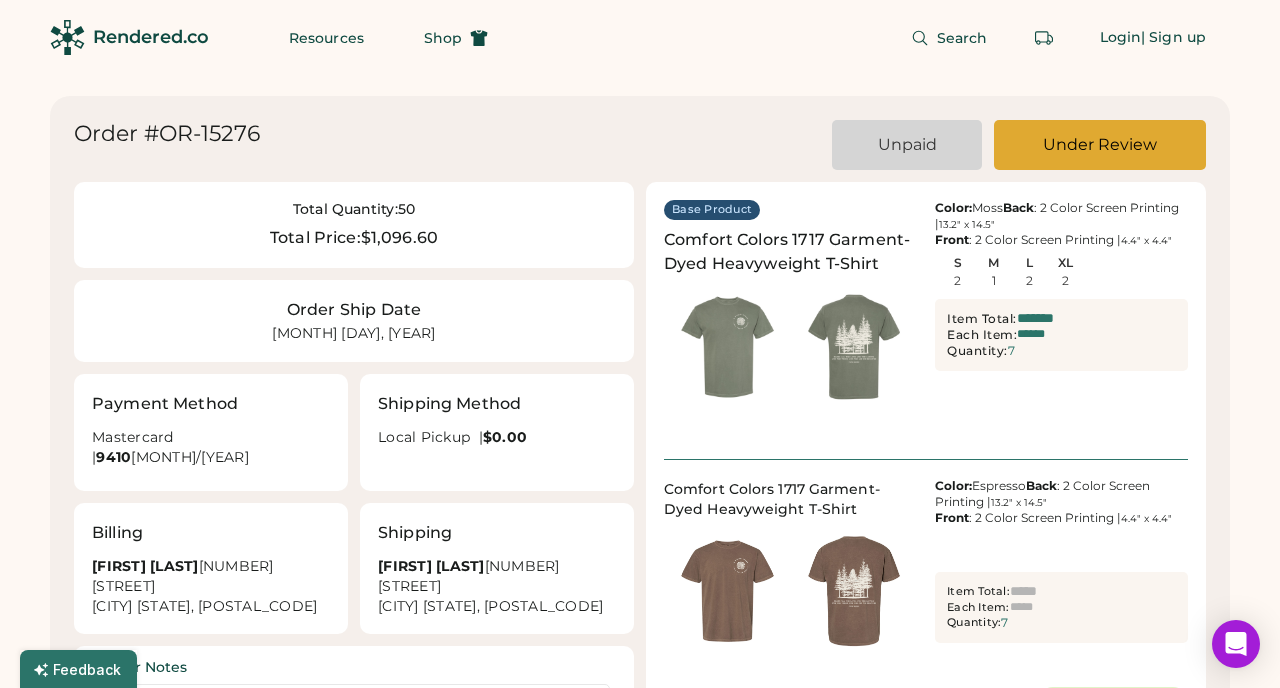 type on "*******" 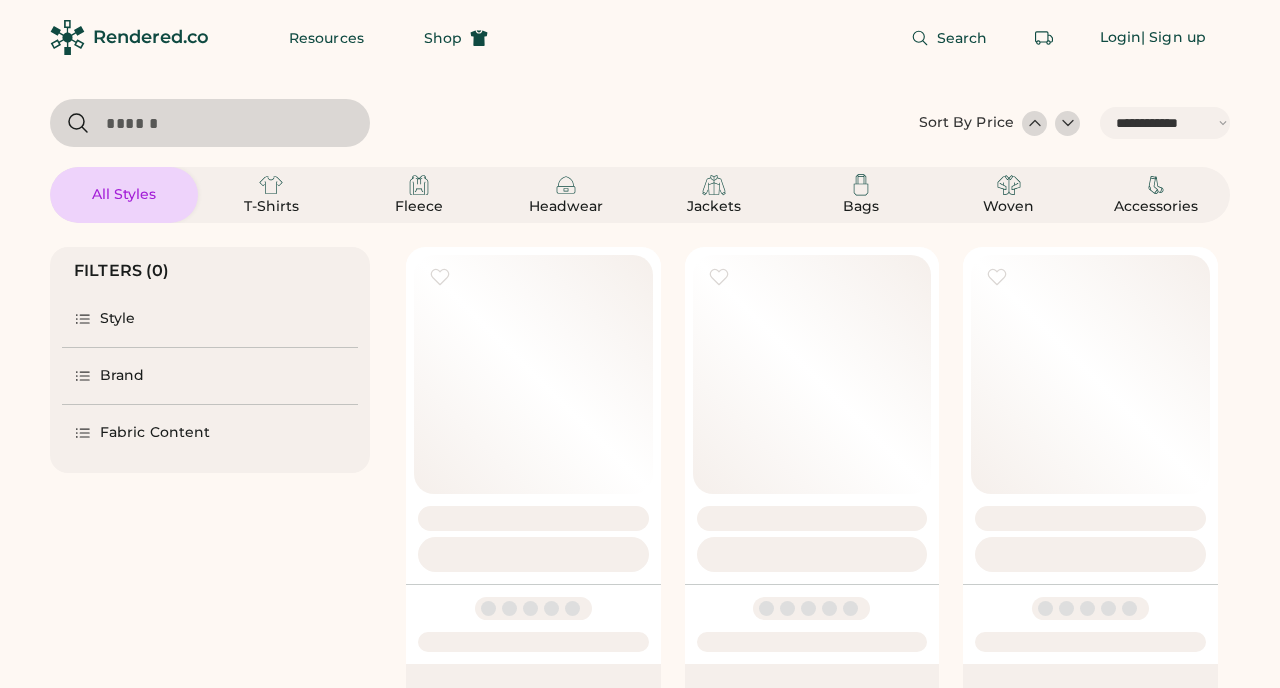 select on "*****" 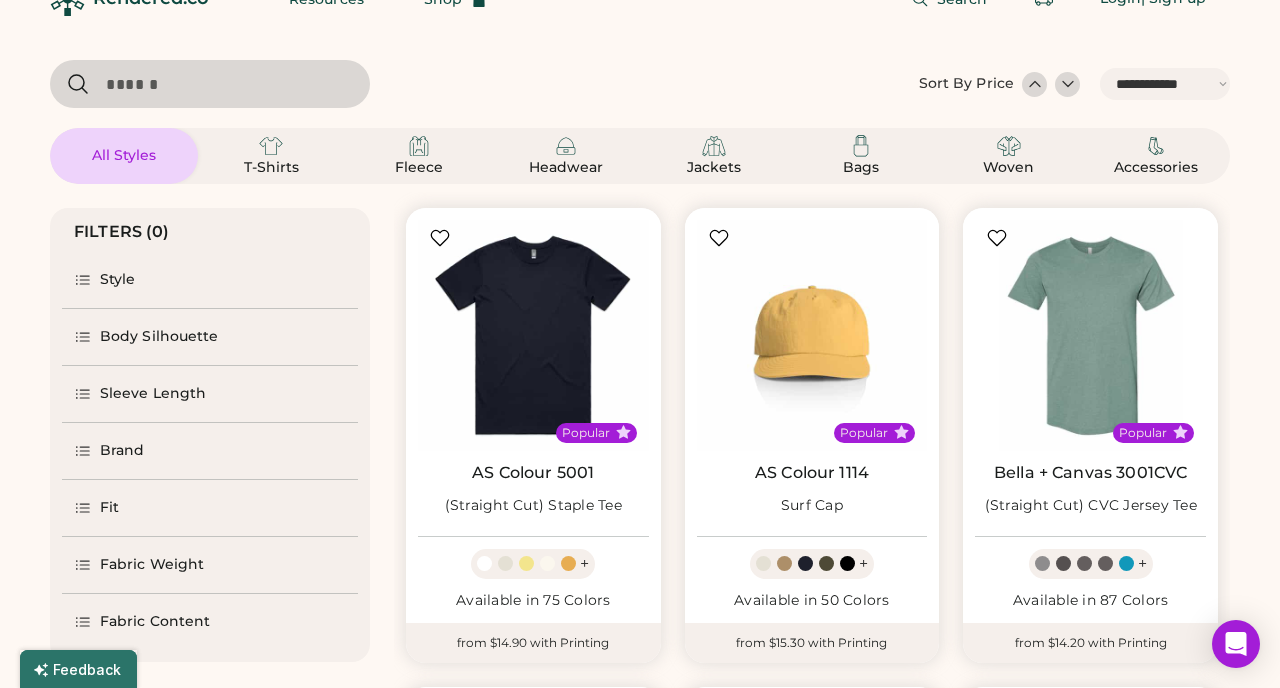 scroll, scrollTop: 40, scrollLeft: 0, axis: vertical 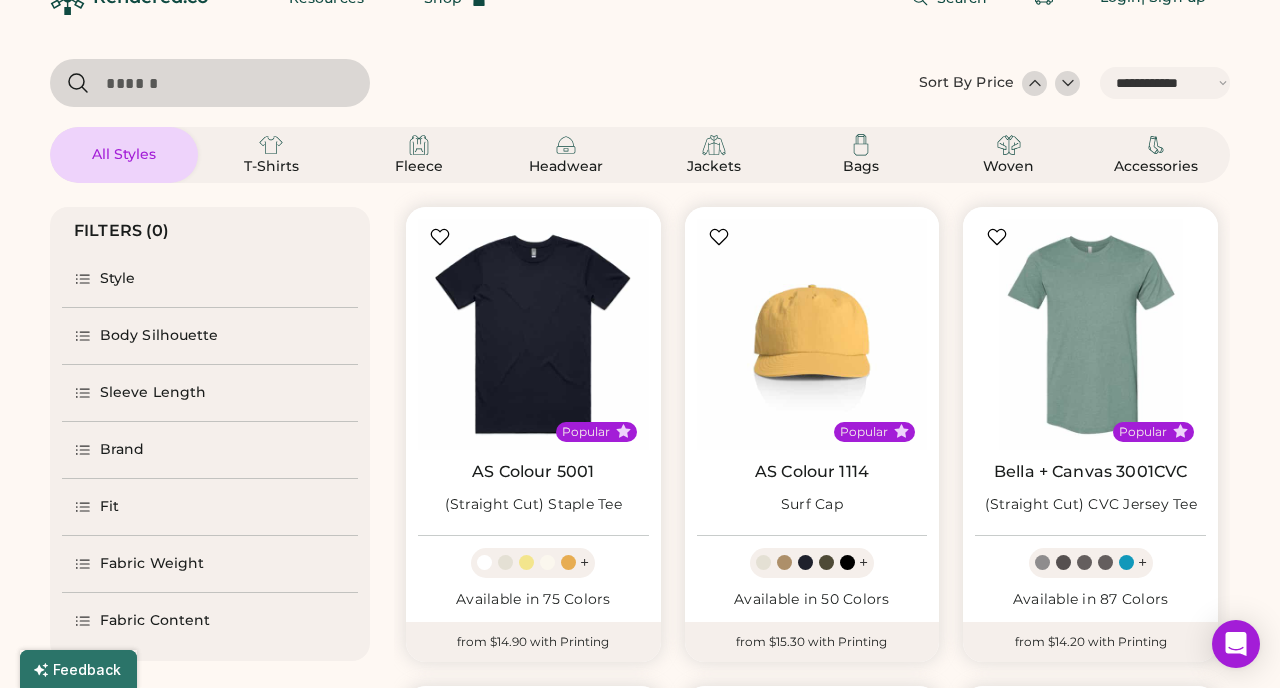 click on "Style" at bounding box center [210, 279] 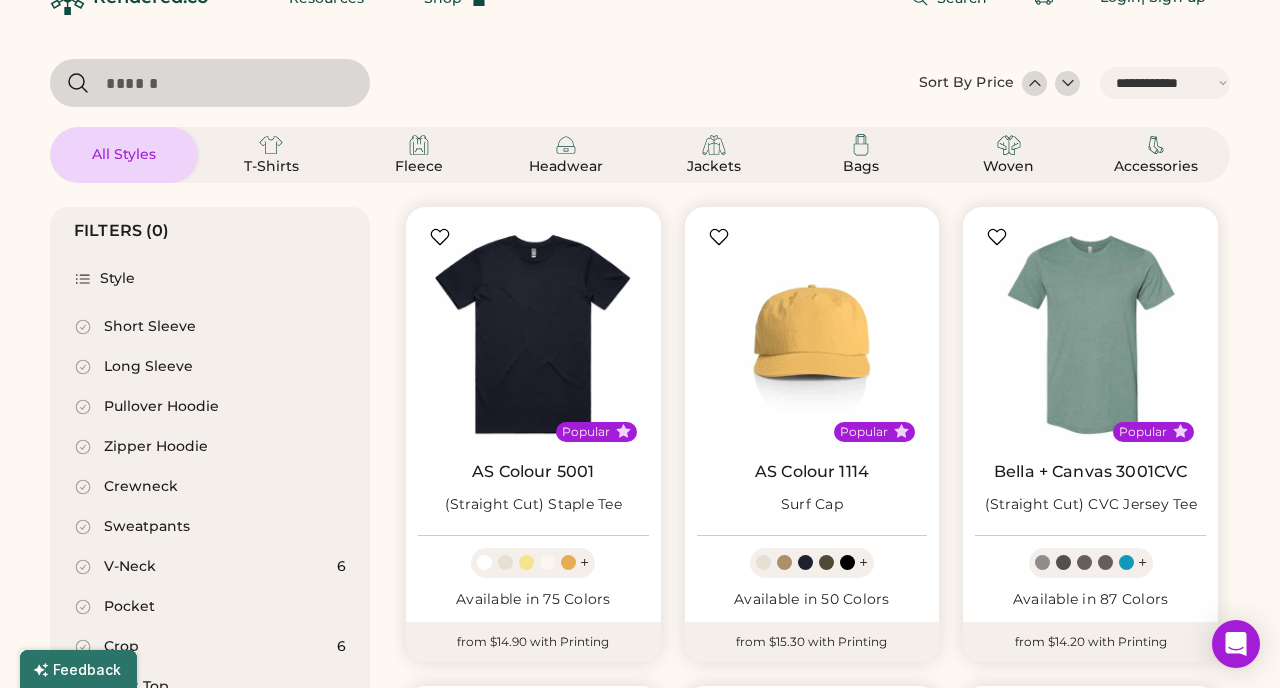 click on "Pullover Hoodie" at bounding box center [161, 407] 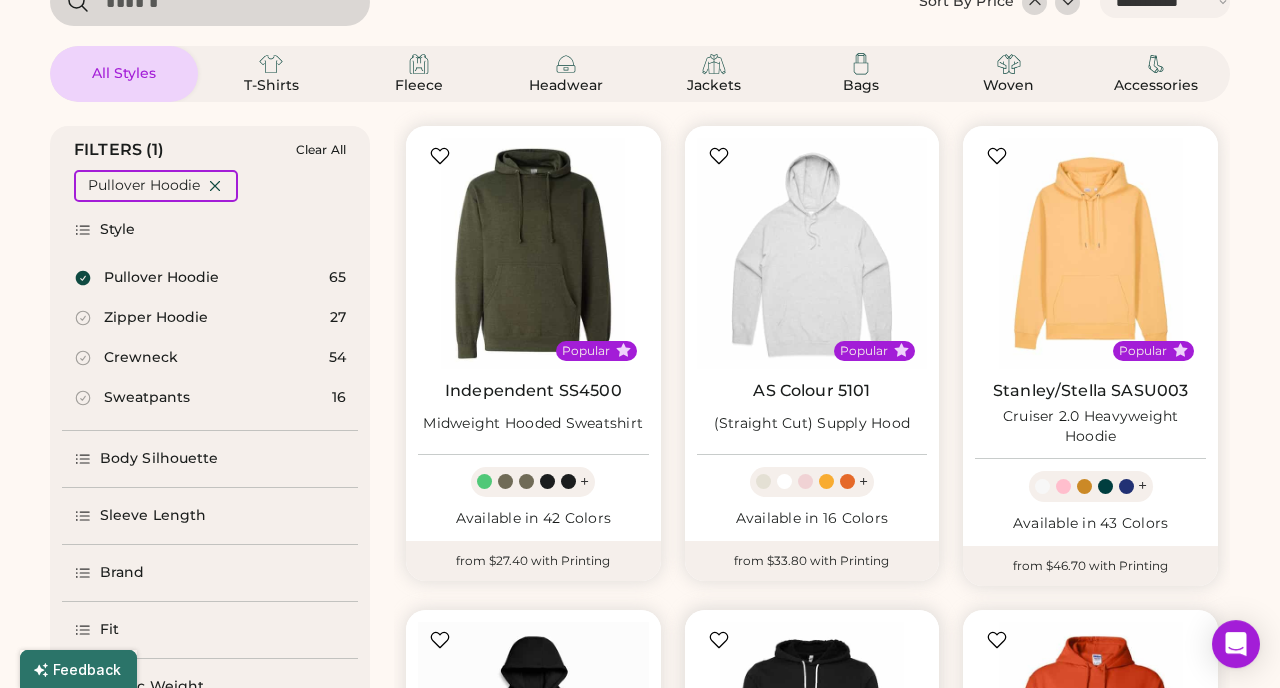 scroll, scrollTop: 0, scrollLeft: 0, axis: both 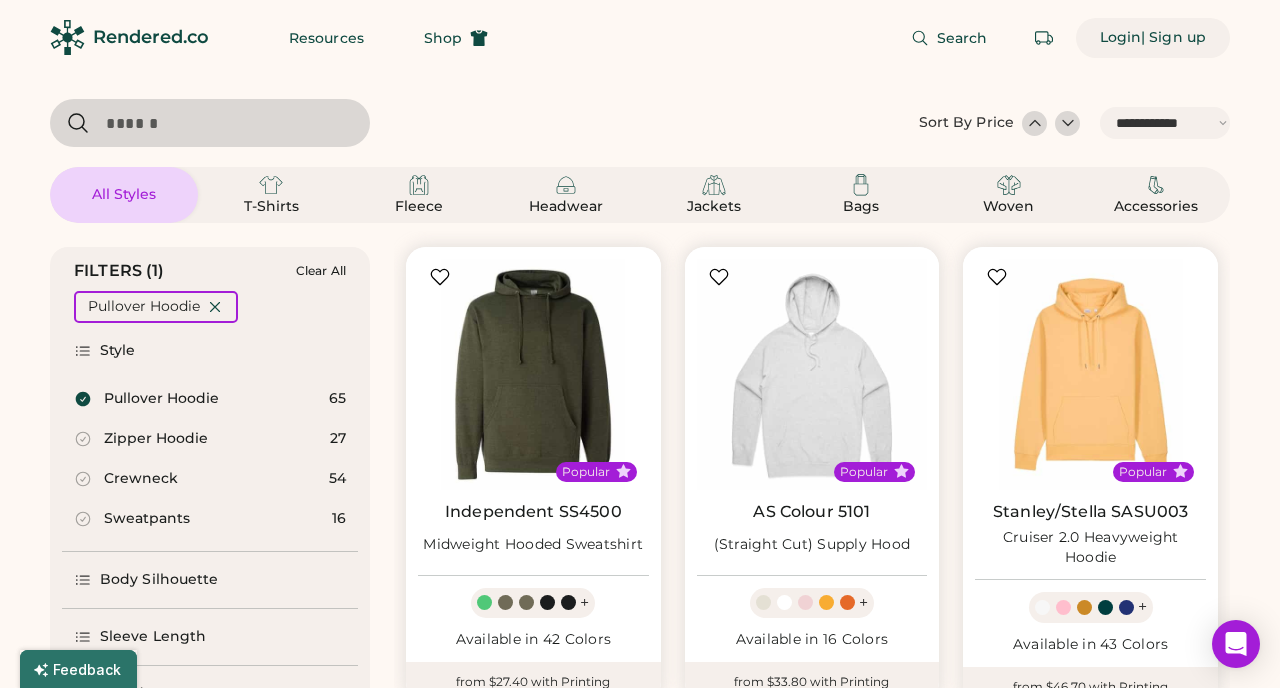 click on "Login" at bounding box center (1121, 38) 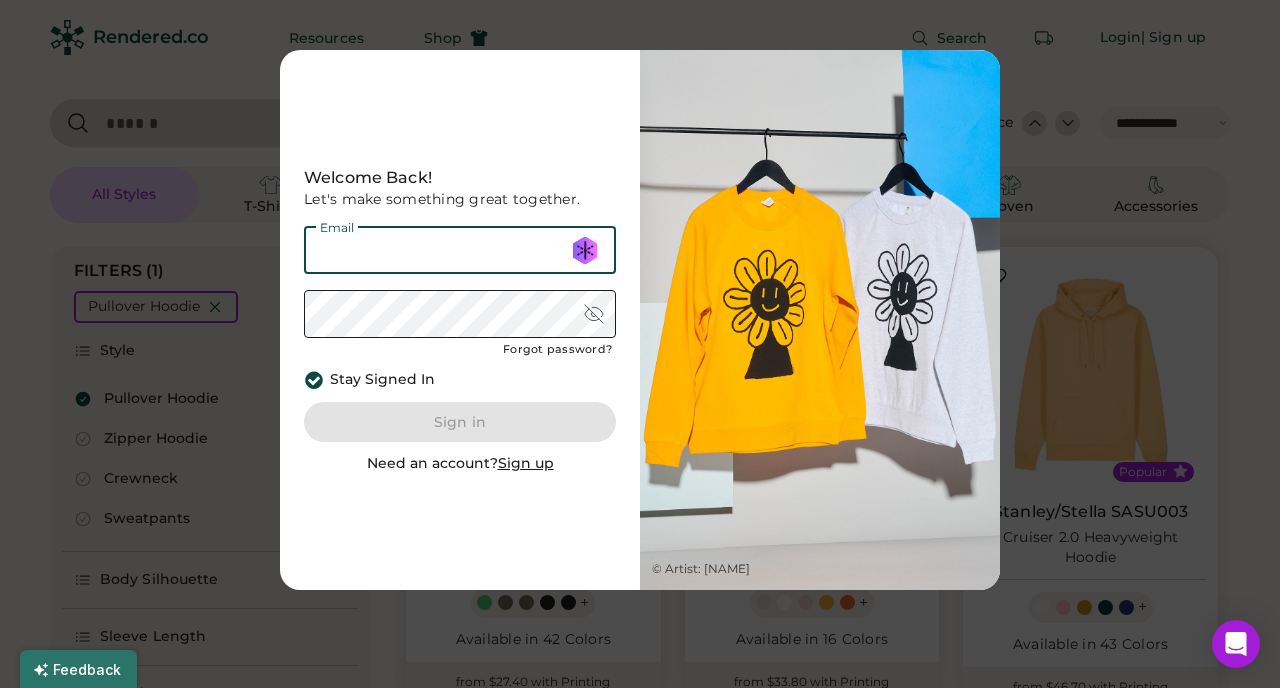 click at bounding box center [460, 250] 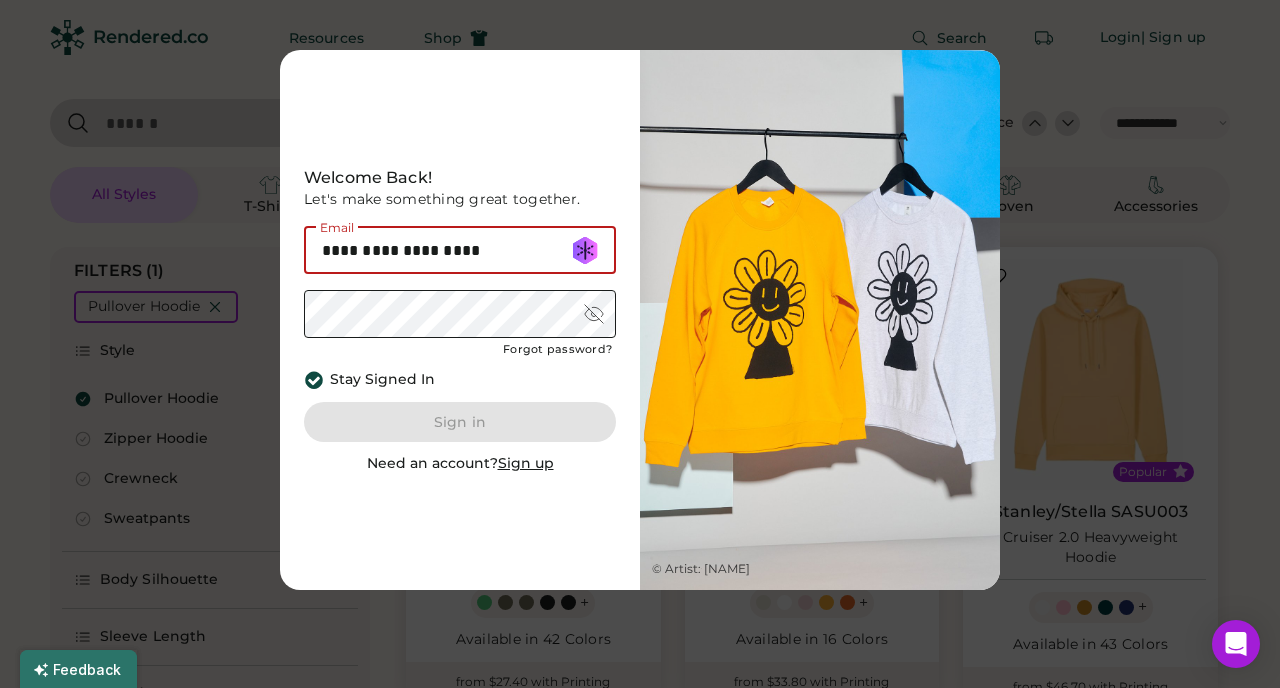 type on "**********" 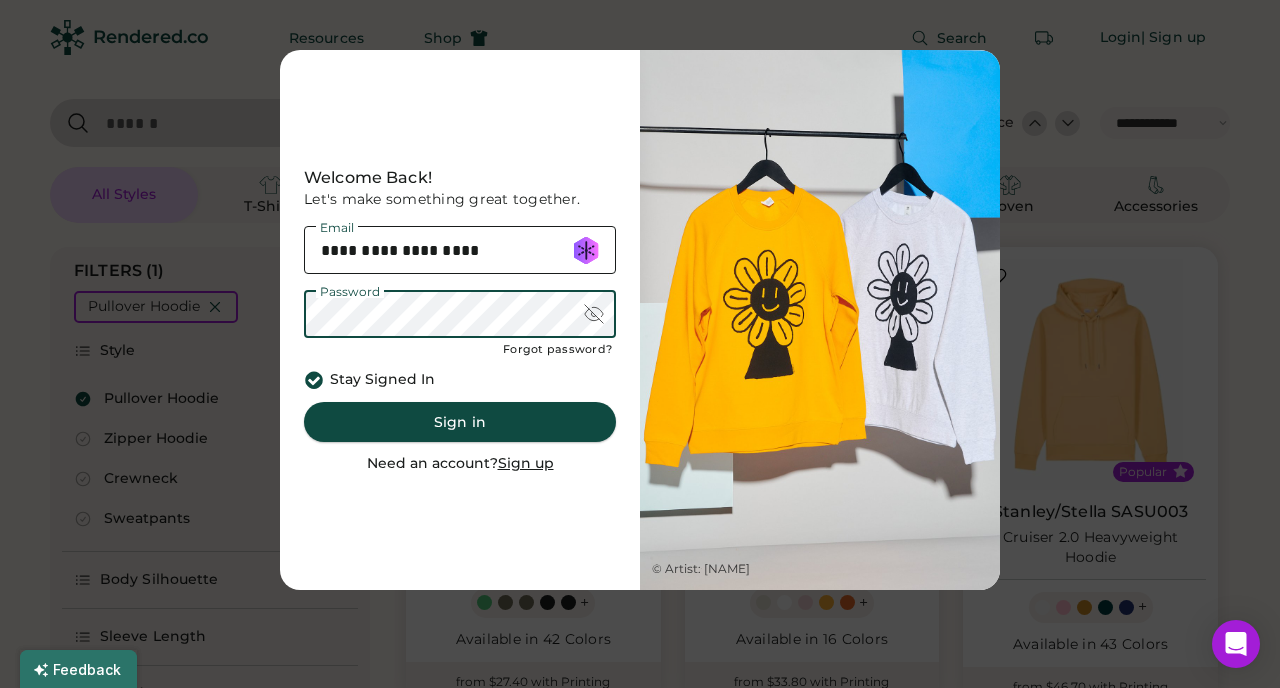 click on "Sign in" at bounding box center (460, 422) 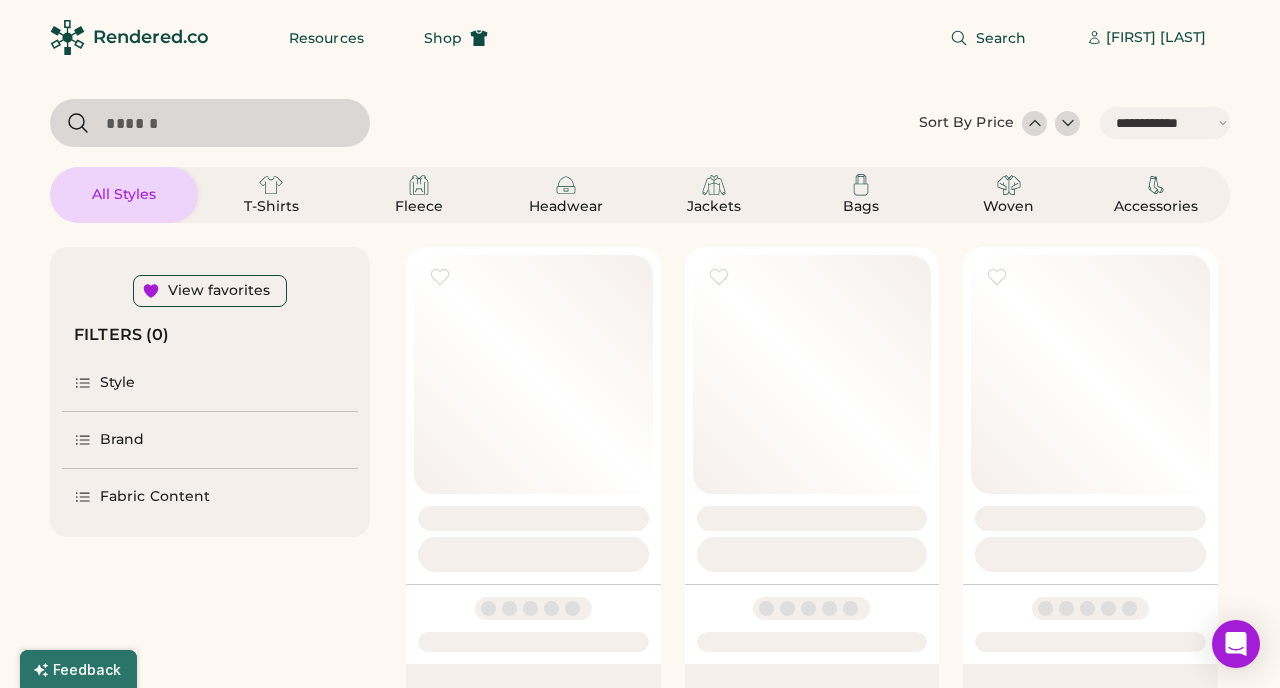 select on "*****" 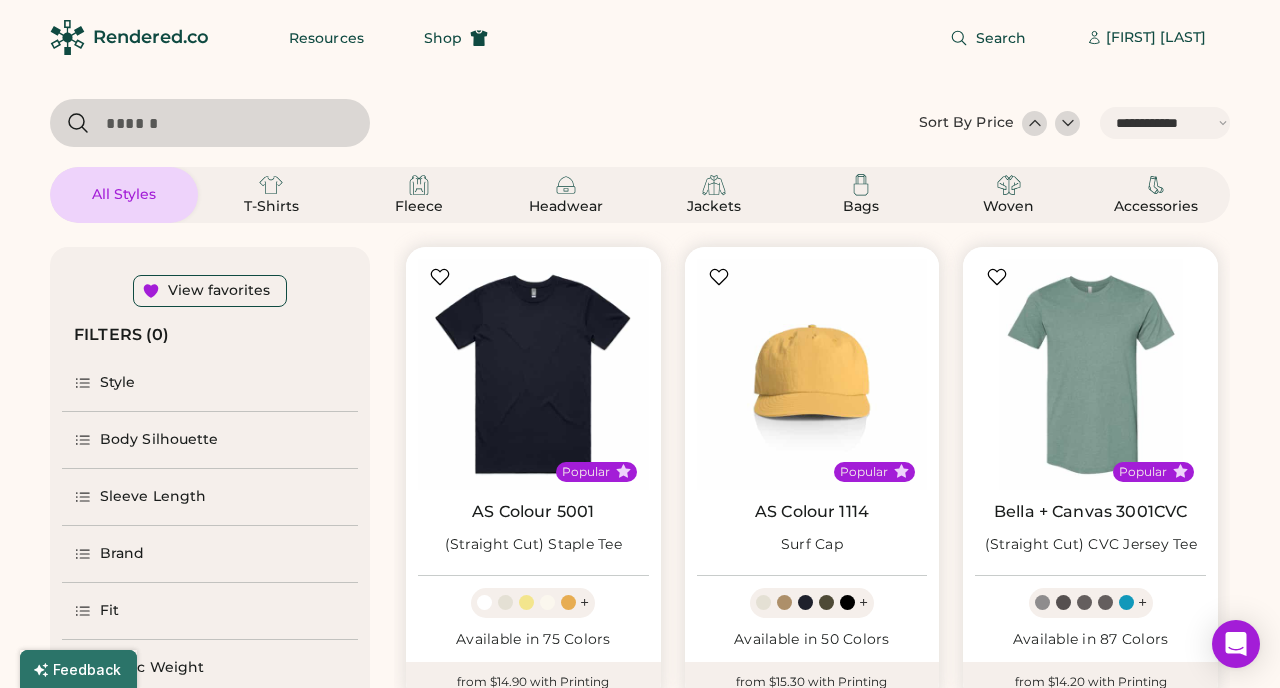 click on "Style" at bounding box center (118, 383) 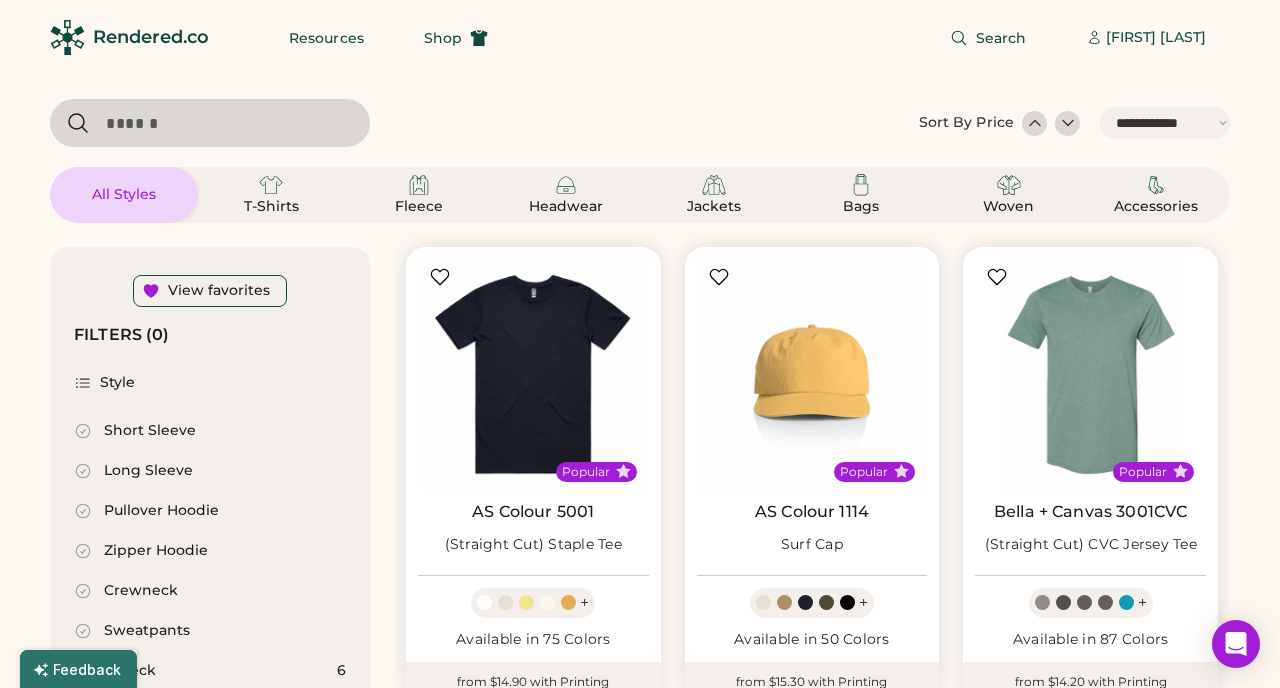scroll, scrollTop: 68, scrollLeft: 0, axis: vertical 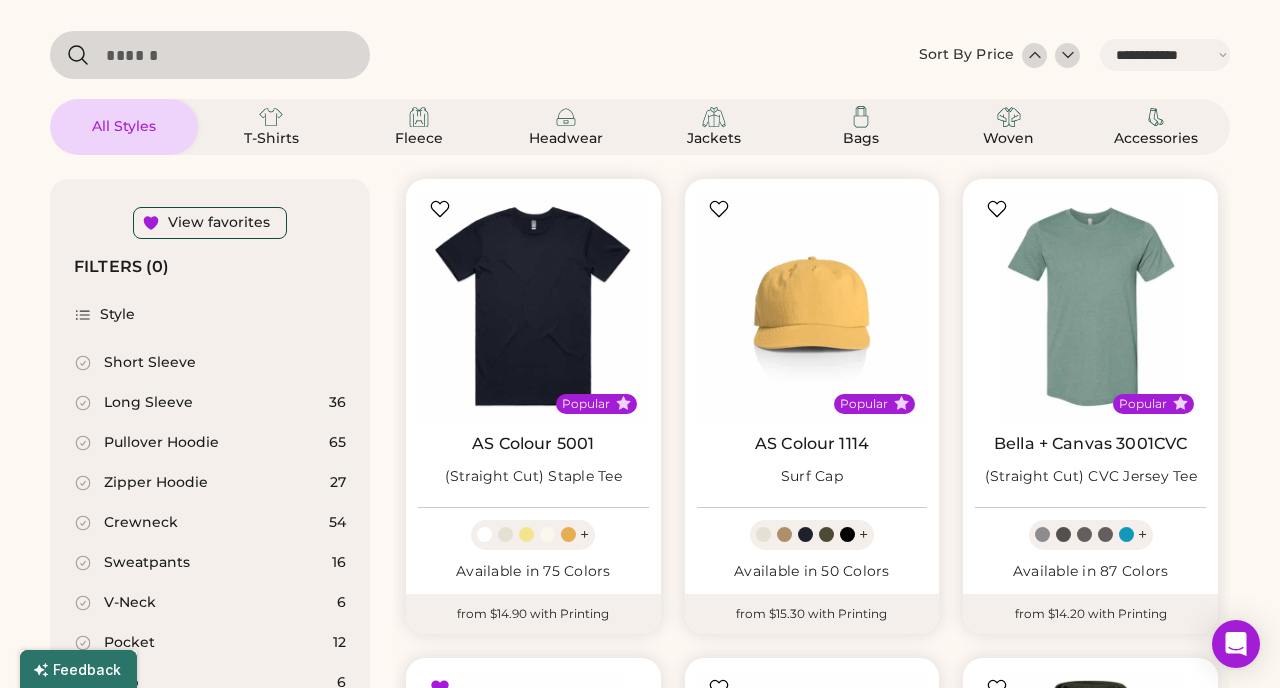click on "Pullover Hoodie" at bounding box center [161, 443] 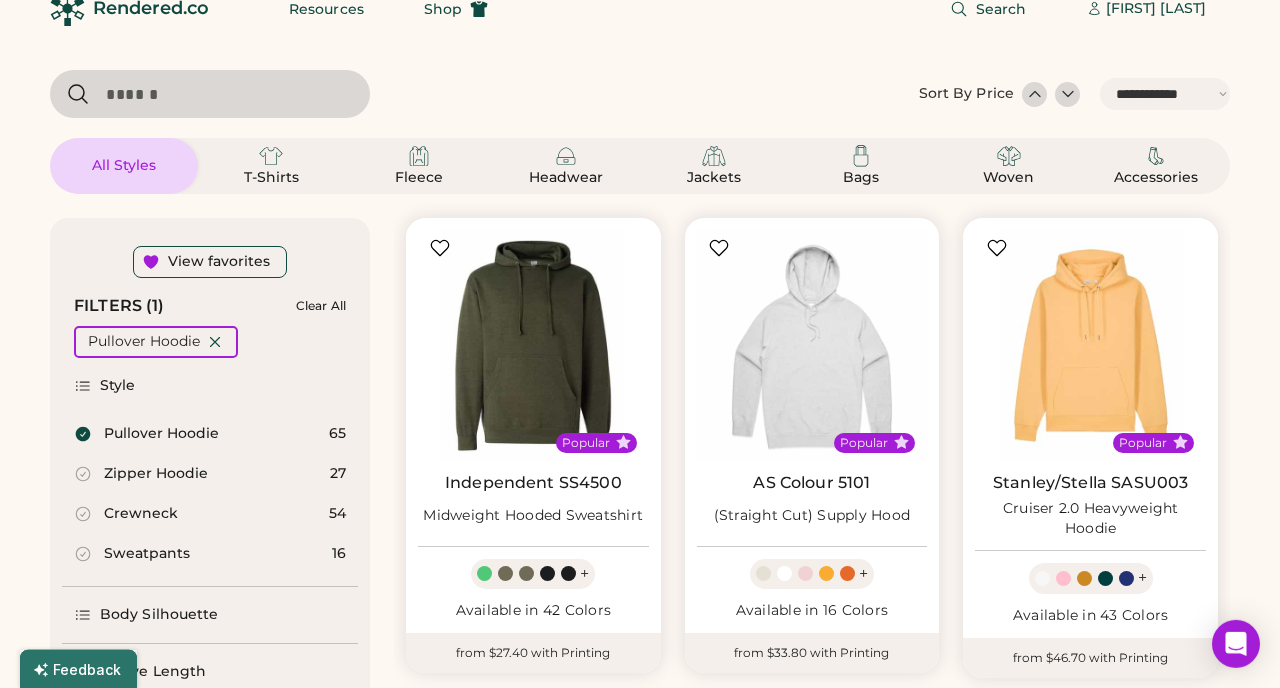 scroll, scrollTop: 0, scrollLeft: 0, axis: both 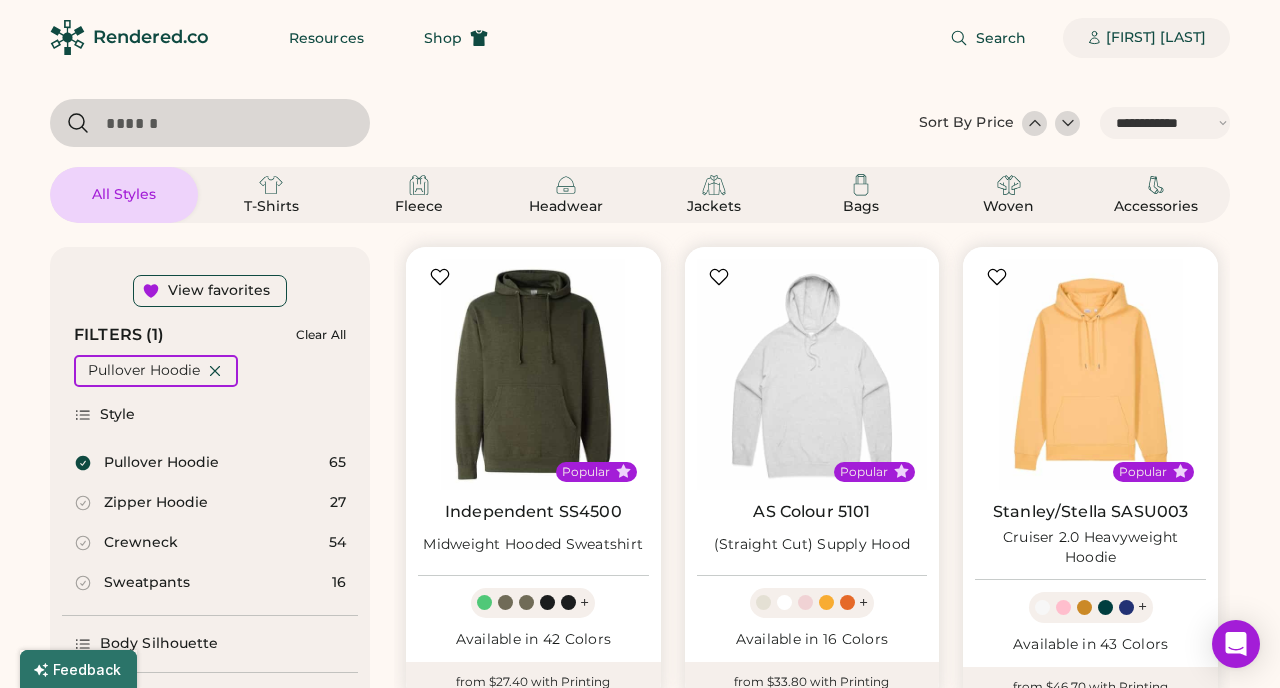 click on "Emily Green" at bounding box center [1156, 38] 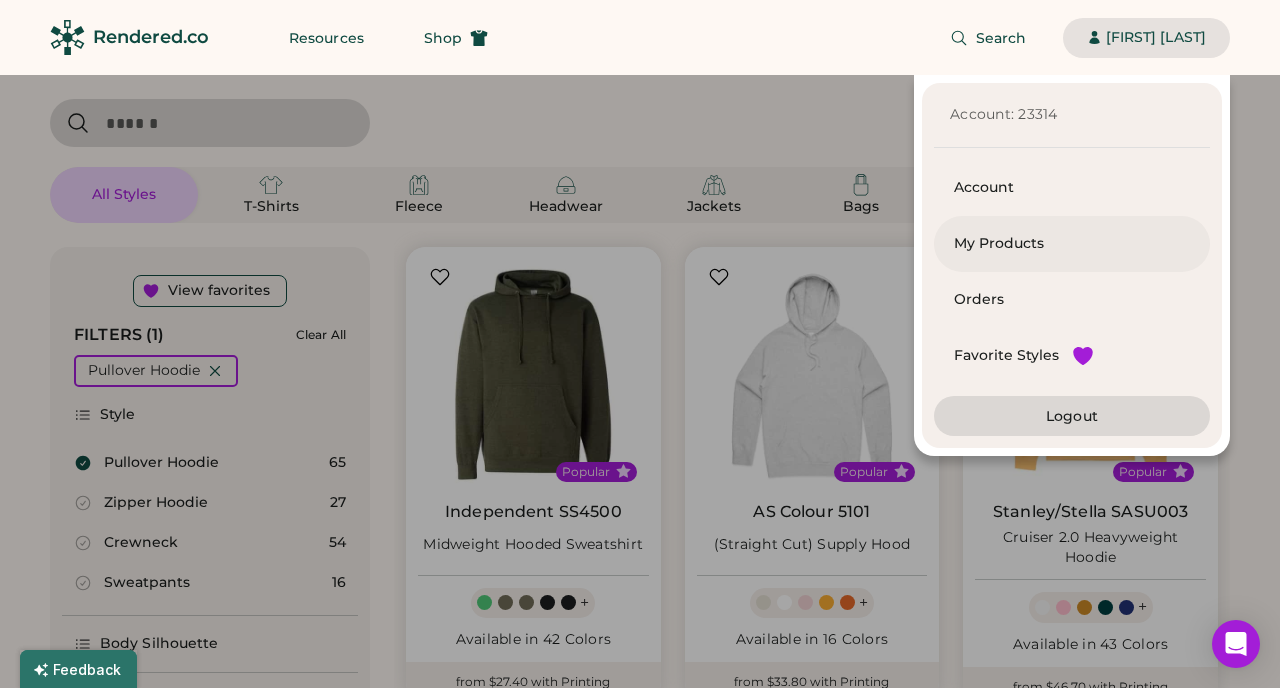 click on "My Products" at bounding box center [1072, 244] 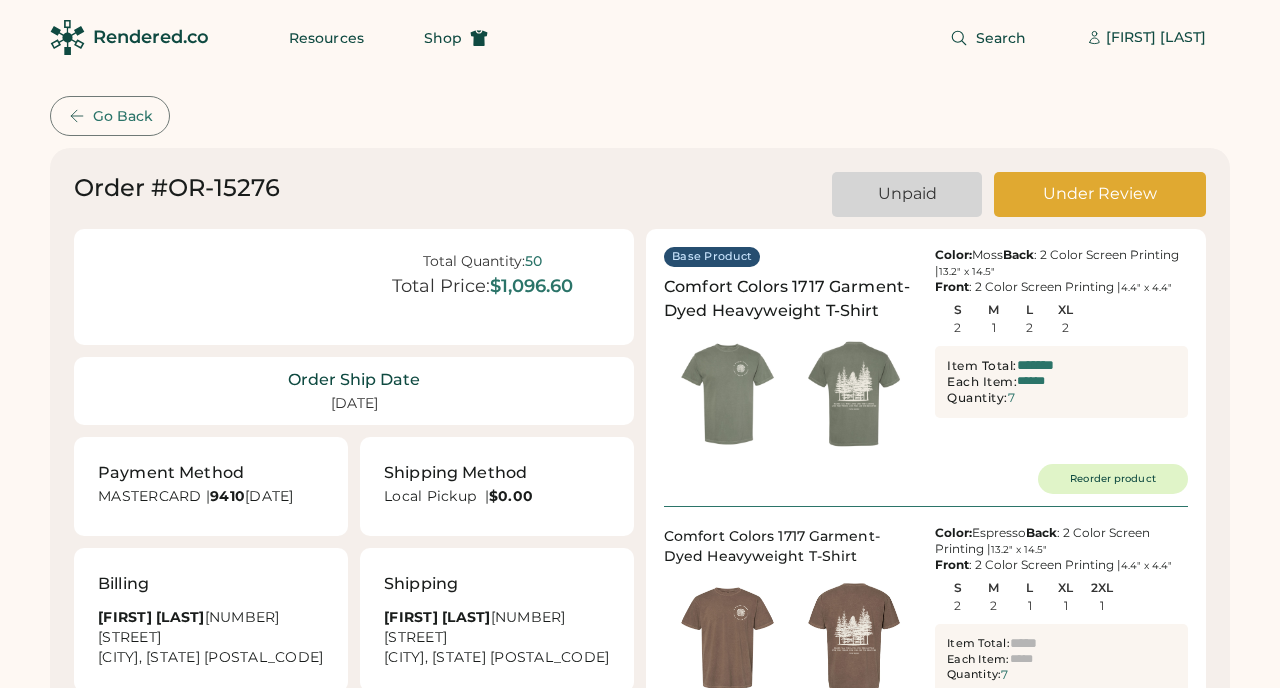 scroll, scrollTop: 0, scrollLeft: 0, axis: both 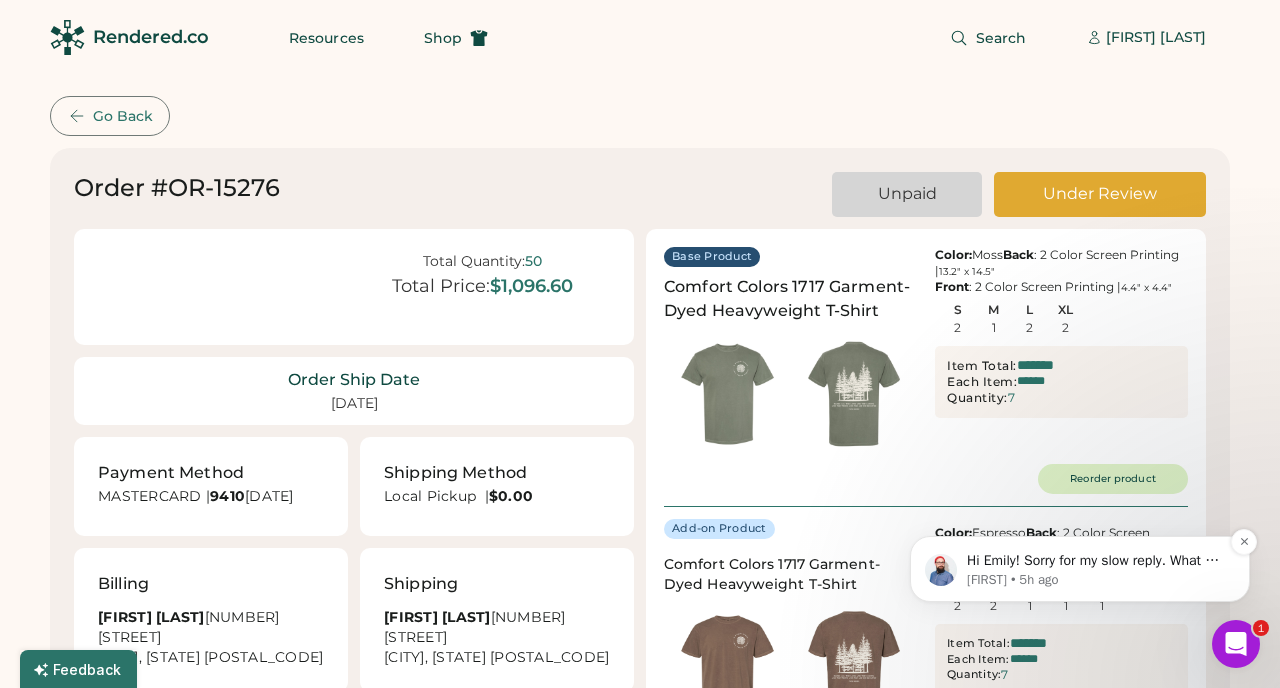 click on "Hi Emily! Sorry for my slow reply. What did you want to get added?" at bounding box center (1096, 561) 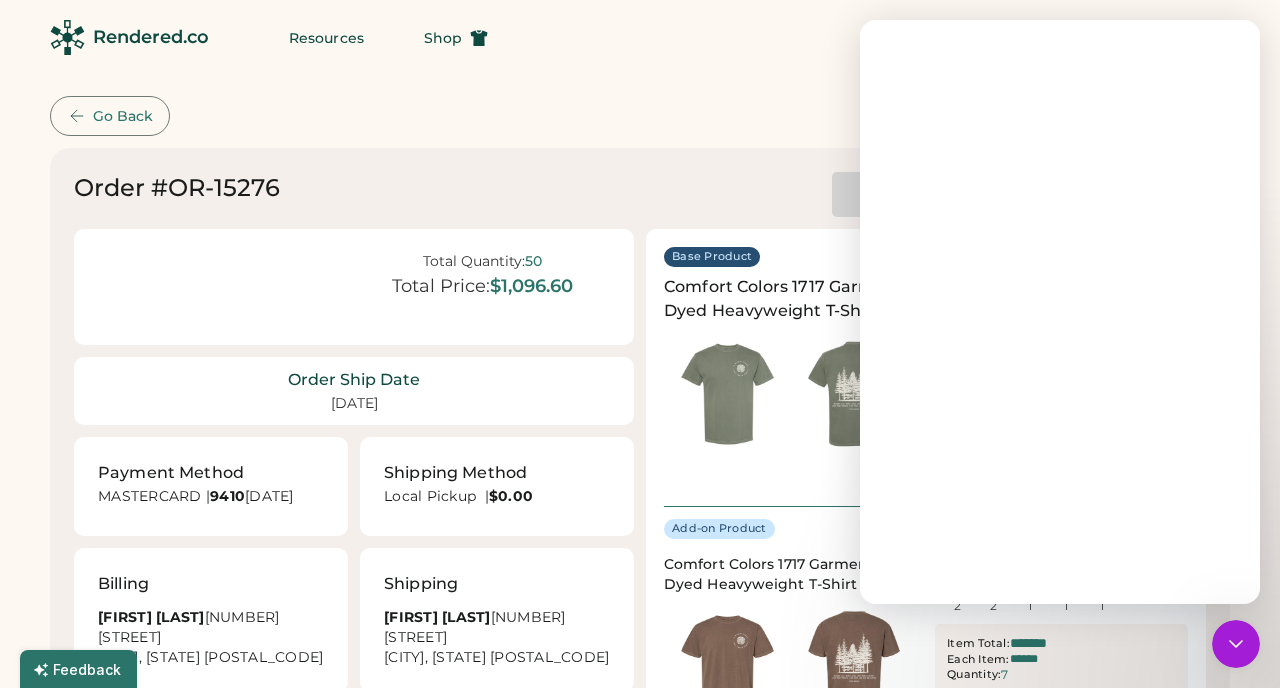 scroll, scrollTop: 0, scrollLeft: 0, axis: both 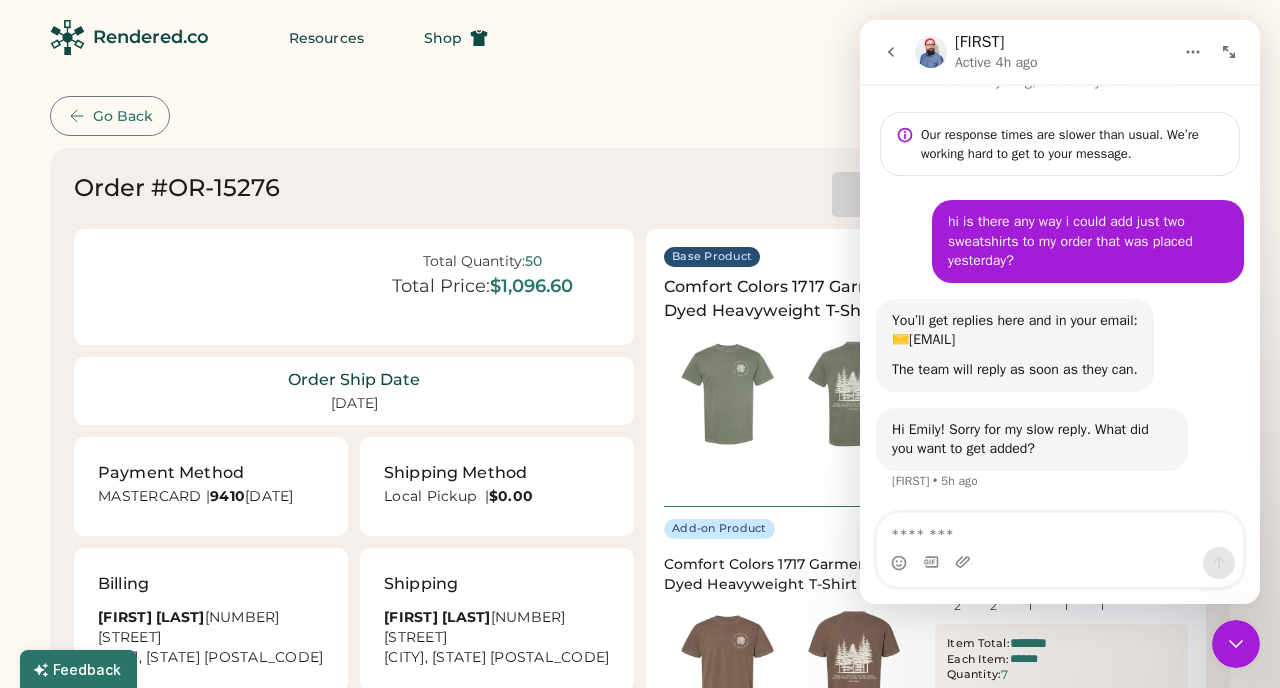 click at bounding box center [1060, 530] 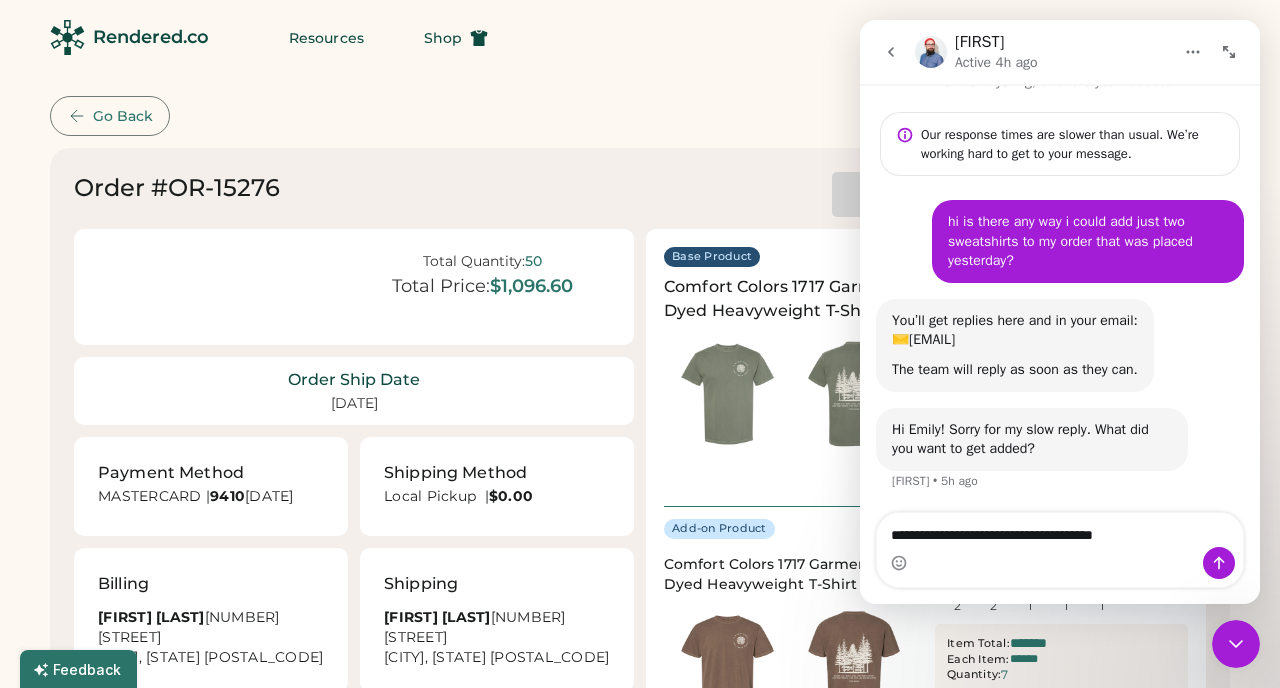 drag, startPoint x: 1054, startPoint y: 536, endPoint x: 957, endPoint y: 541, distance: 97.128784 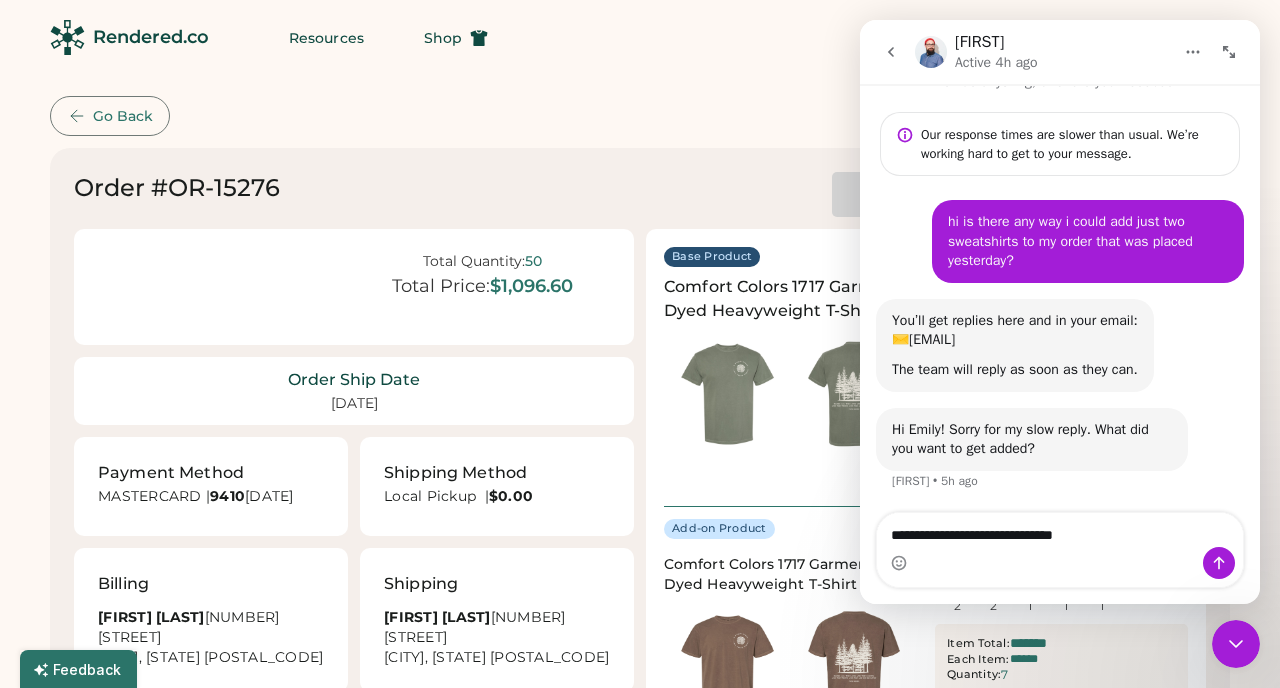 click on "**********" at bounding box center [1060, 530] 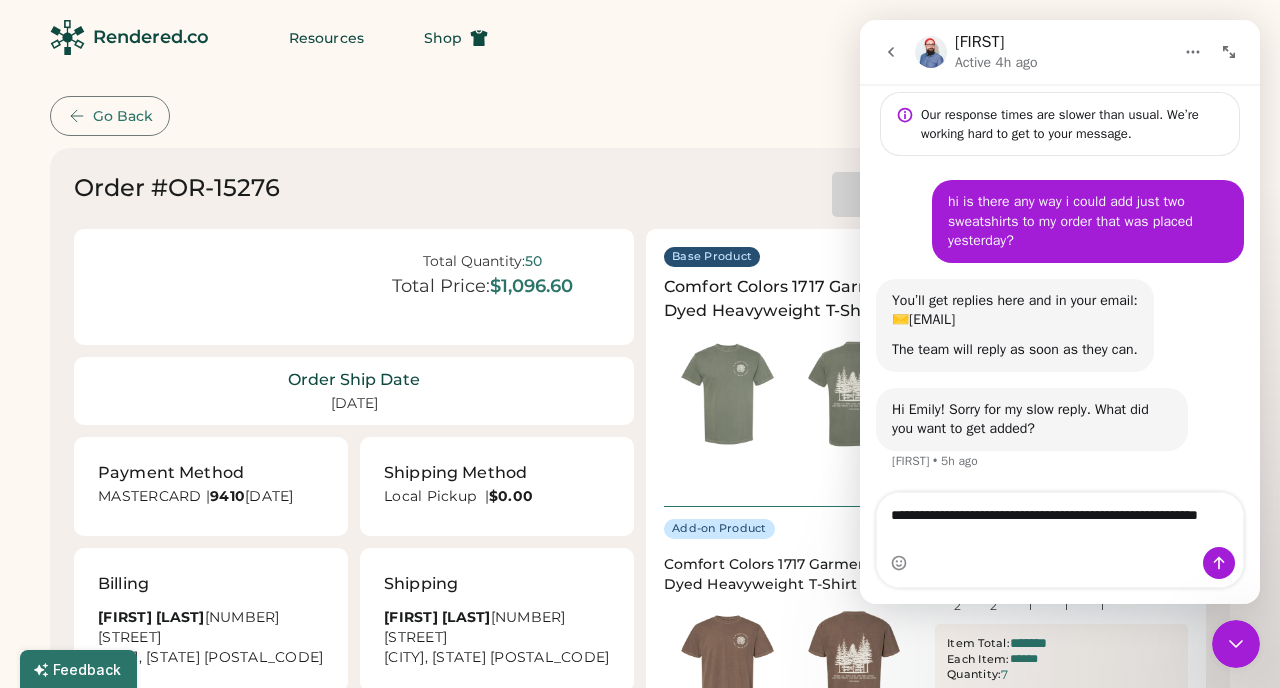 scroll, scrollTop: 51, scrollLeft: 0, axis: vertical 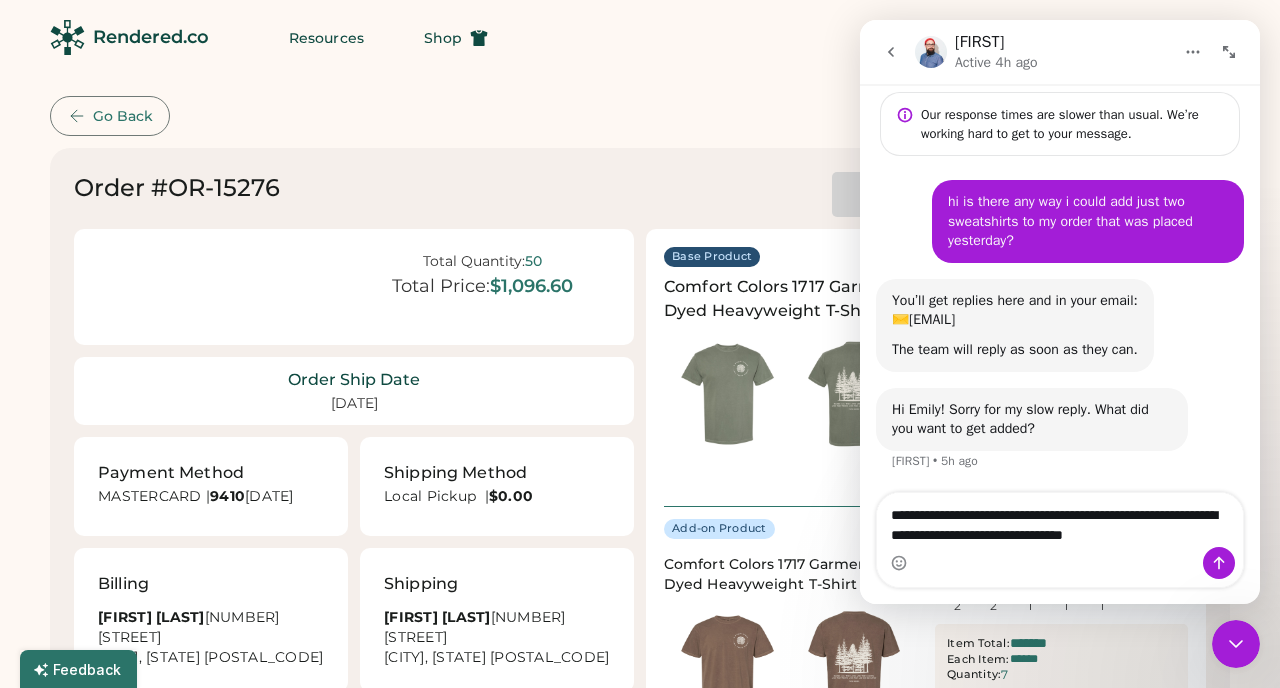 click on "**********" at bounding box center (1060, 520) 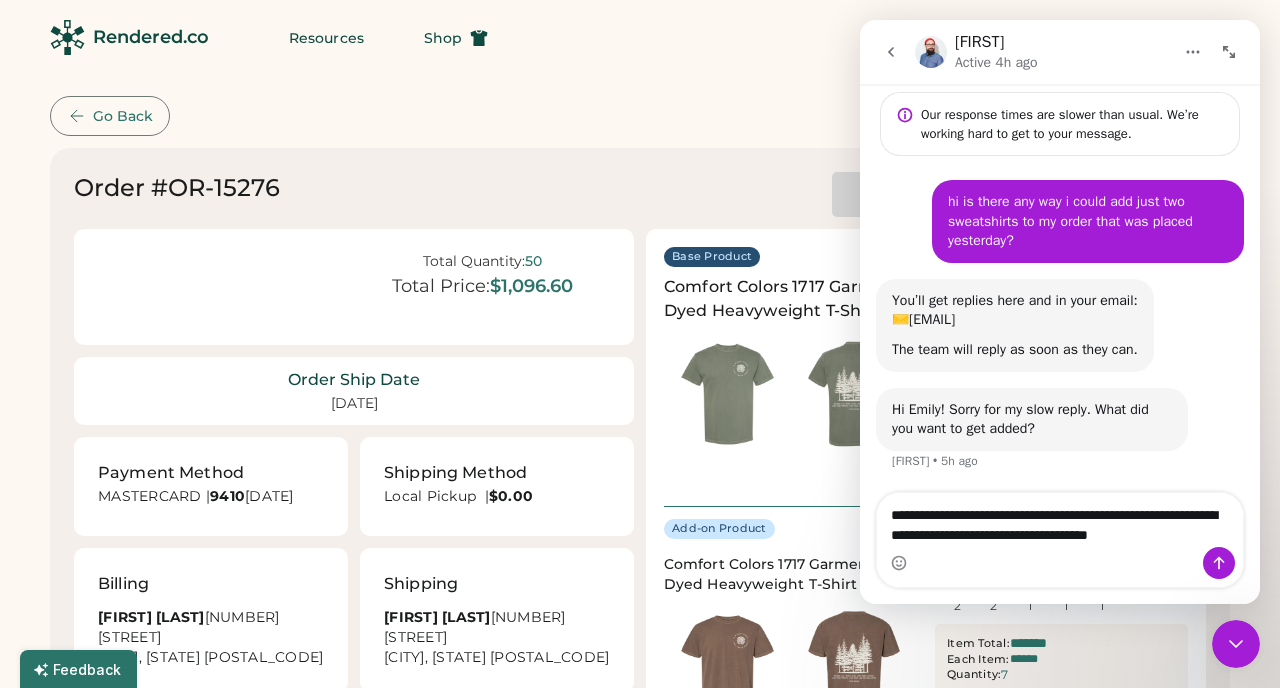 click on "**********" at bounding box center (1060, 520) 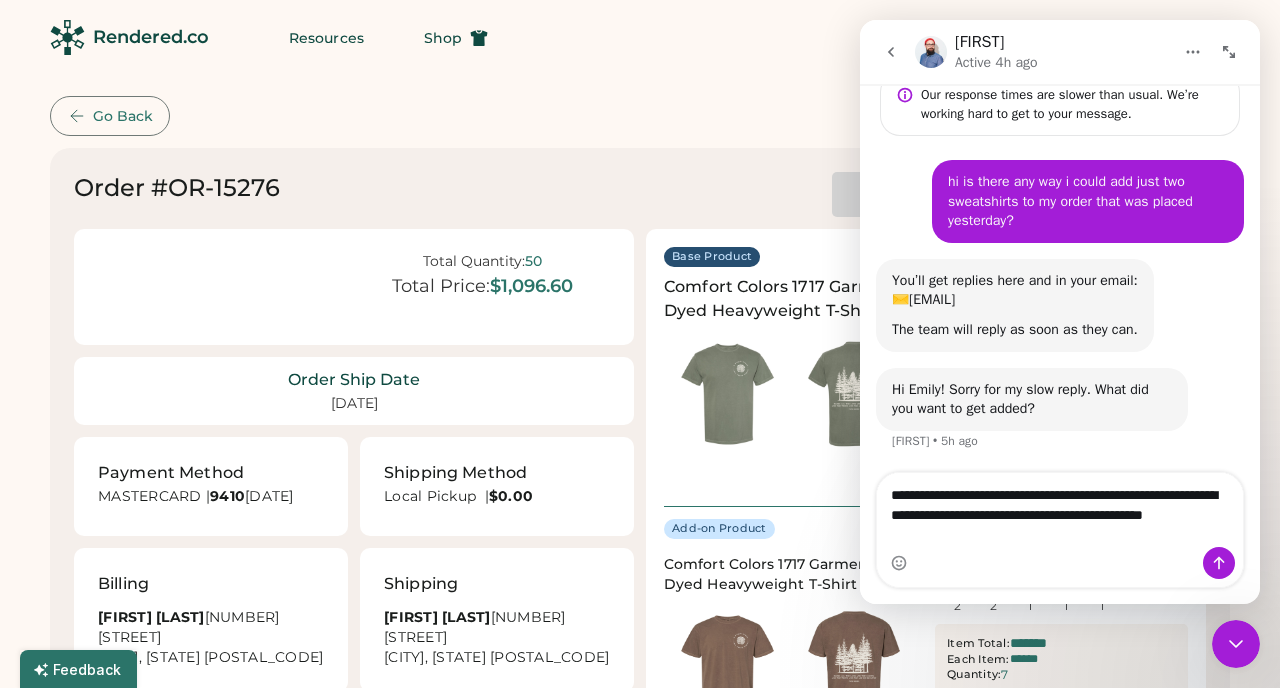 scroll, scrollTop: 71, scrollLeft: 0, axis: vertical 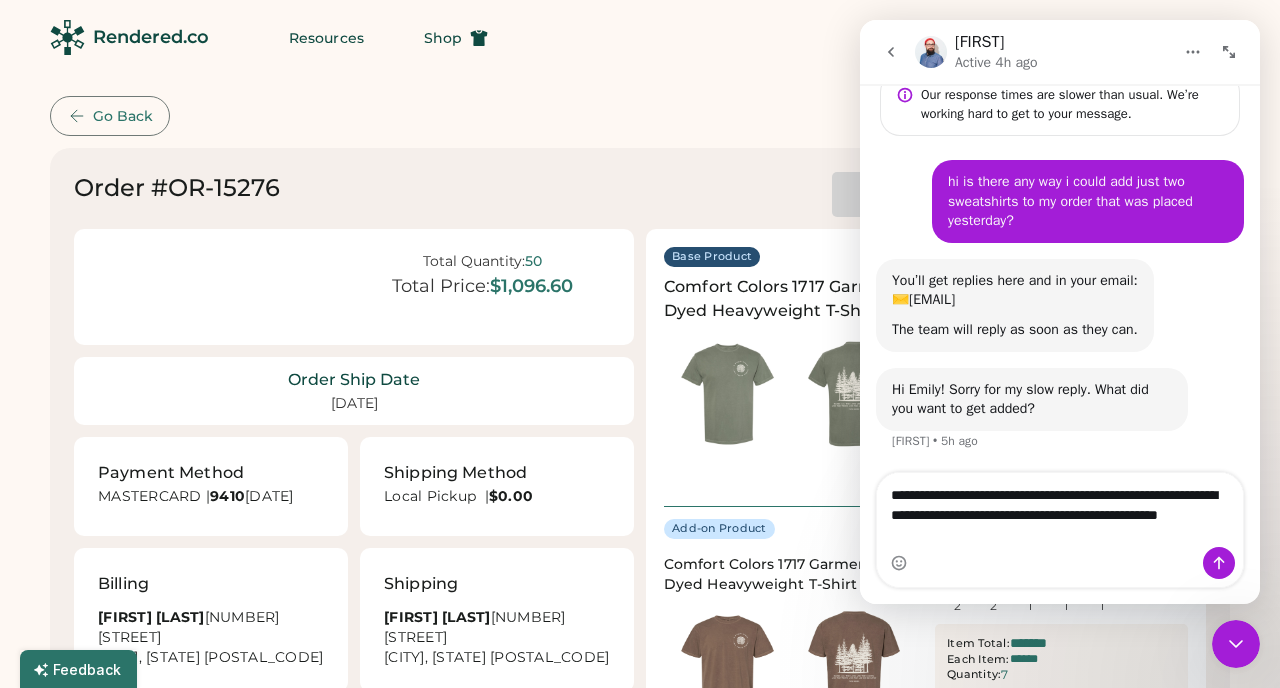 click on "**********" at bounding box center (1060, 510) 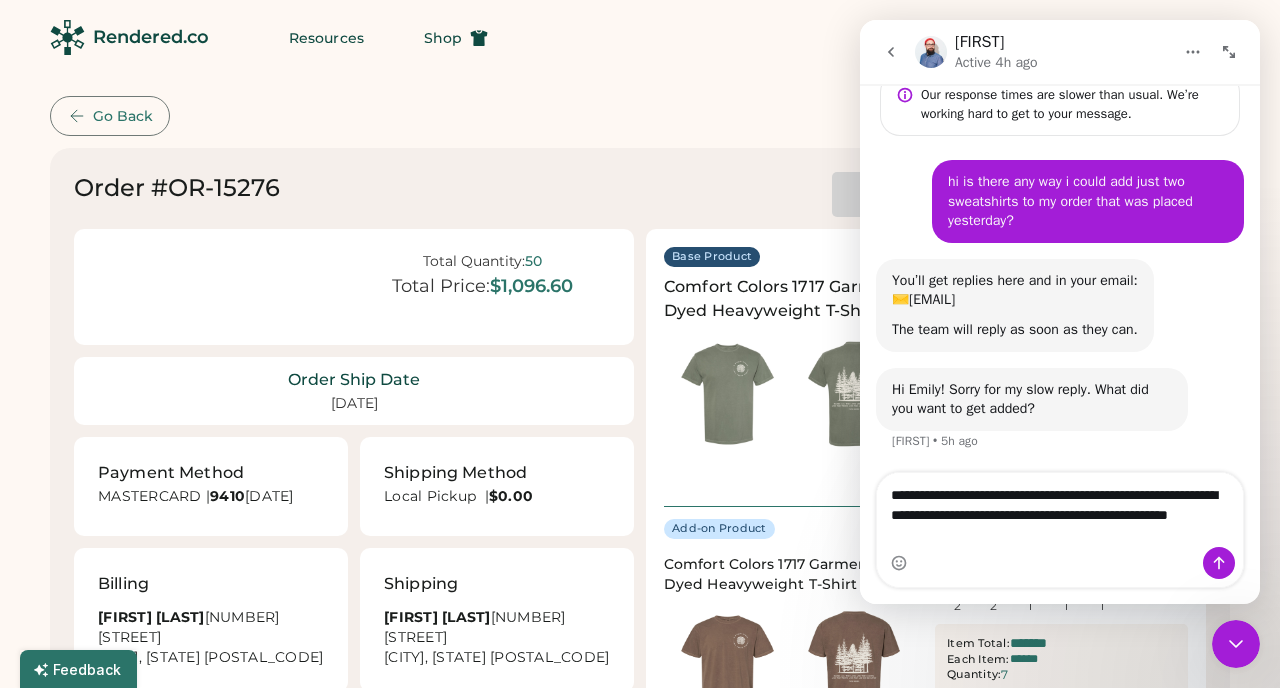 click on "**********" at bounding box center [1060, 510] 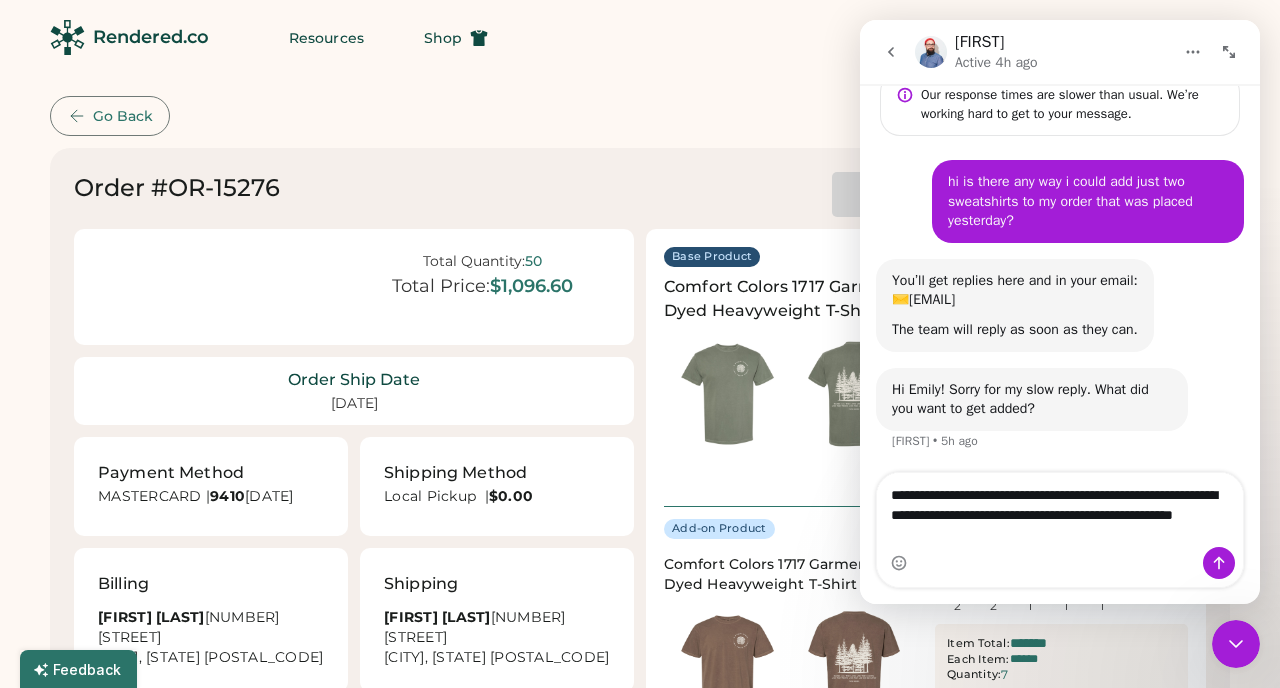 click on "**********" at bounding box center [1060, 510] 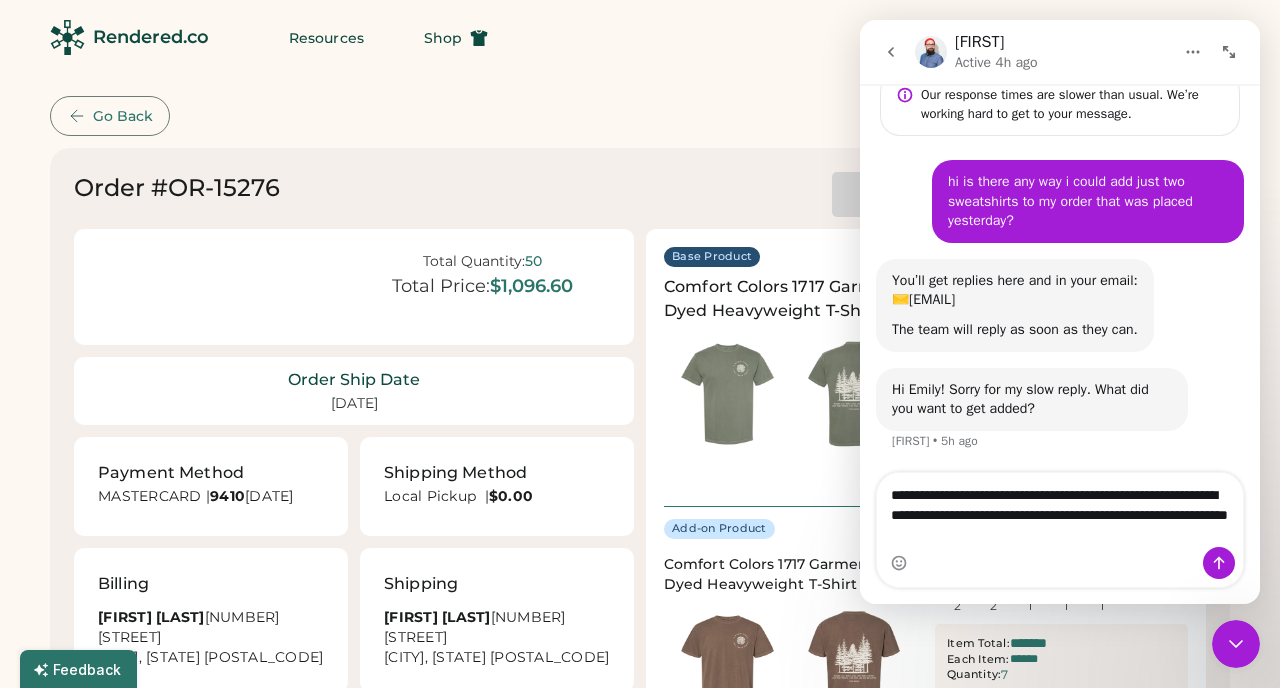 type on "**********" 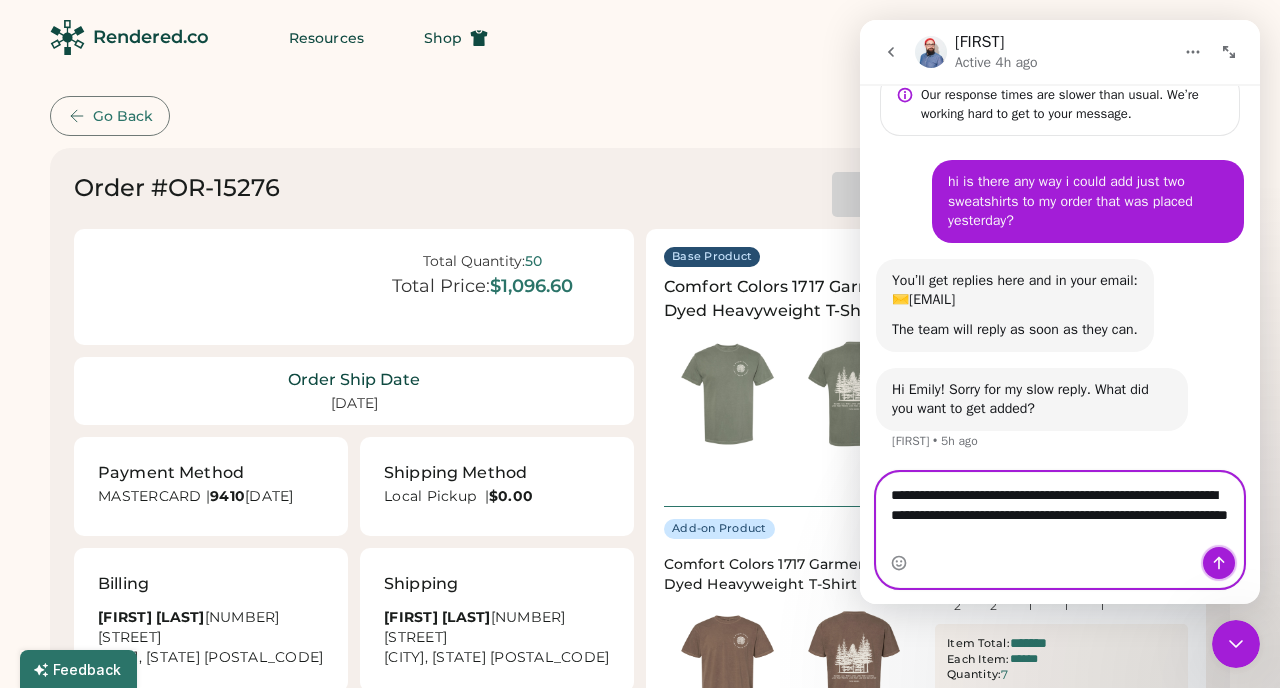 click 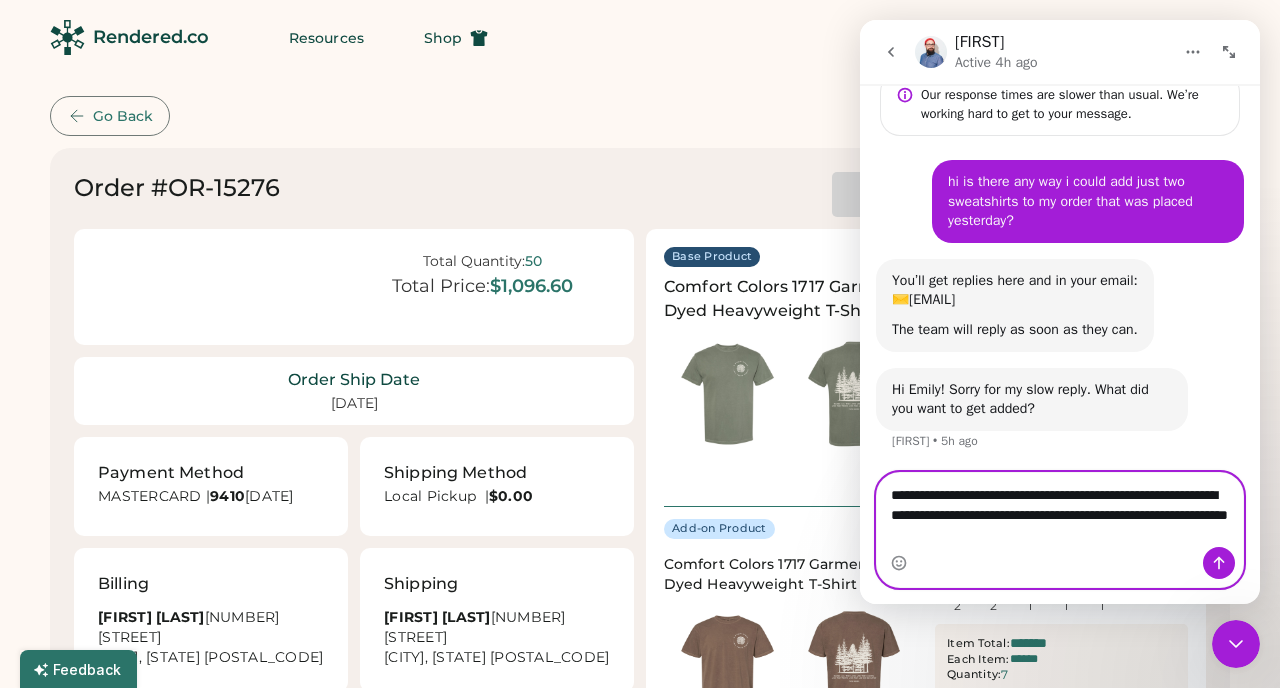 type 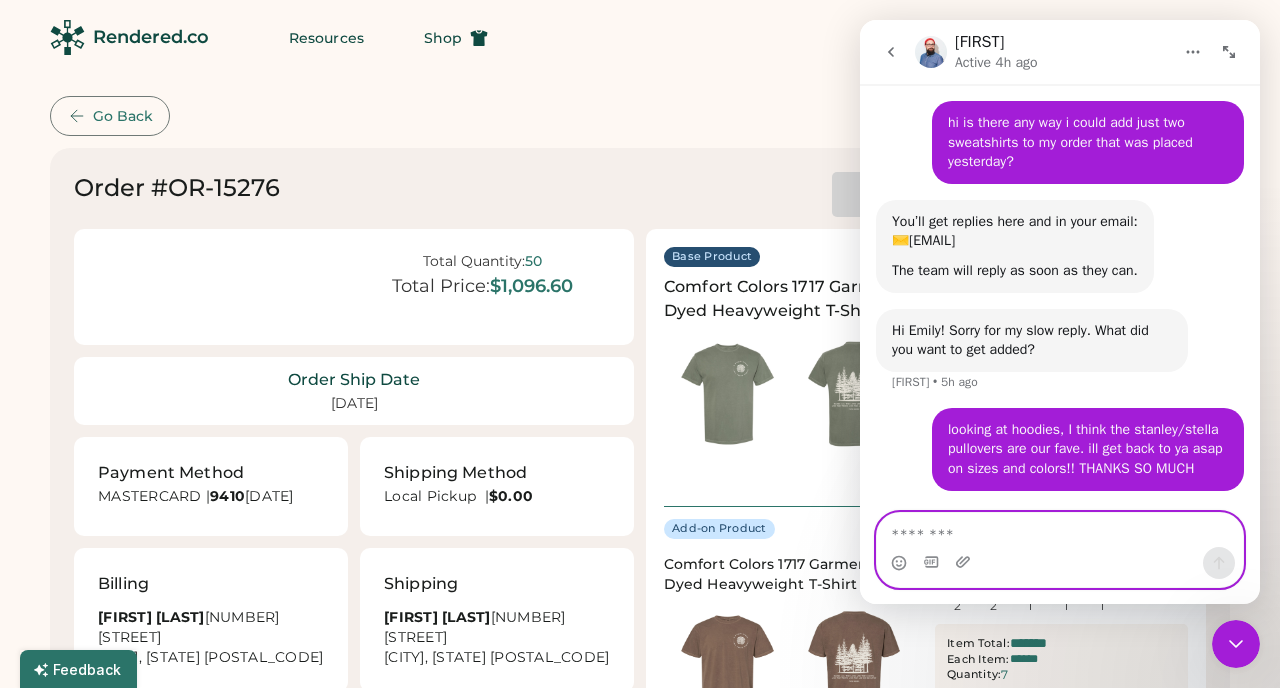 scroll, scrollTop: 149, scrollLeft: 0, axis: vertical 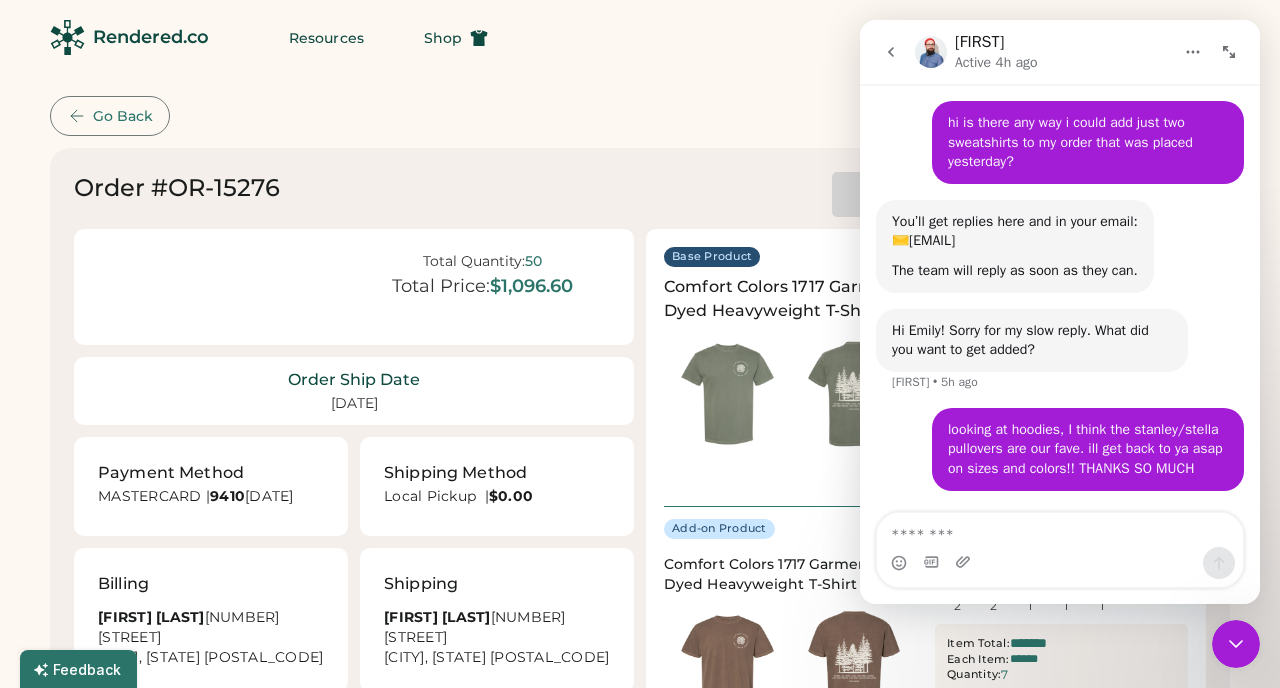 click 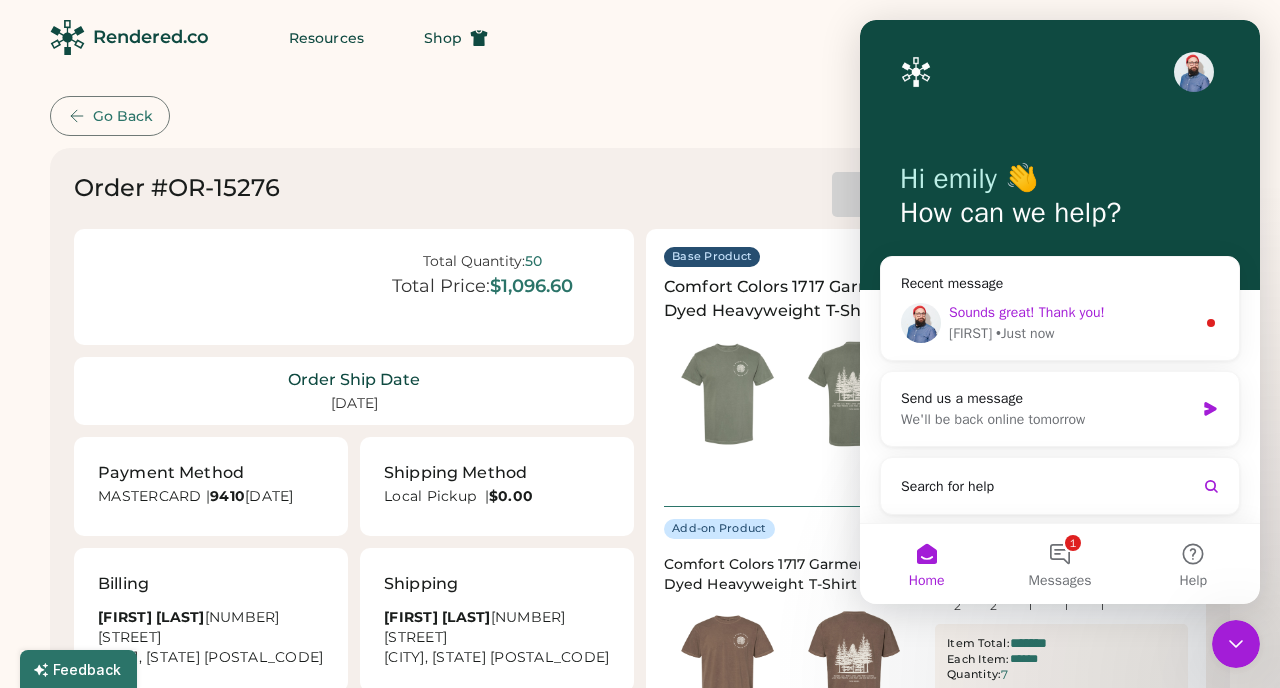 scroll, scrollTop: 3, scrollLeft: 0, axis: vertical 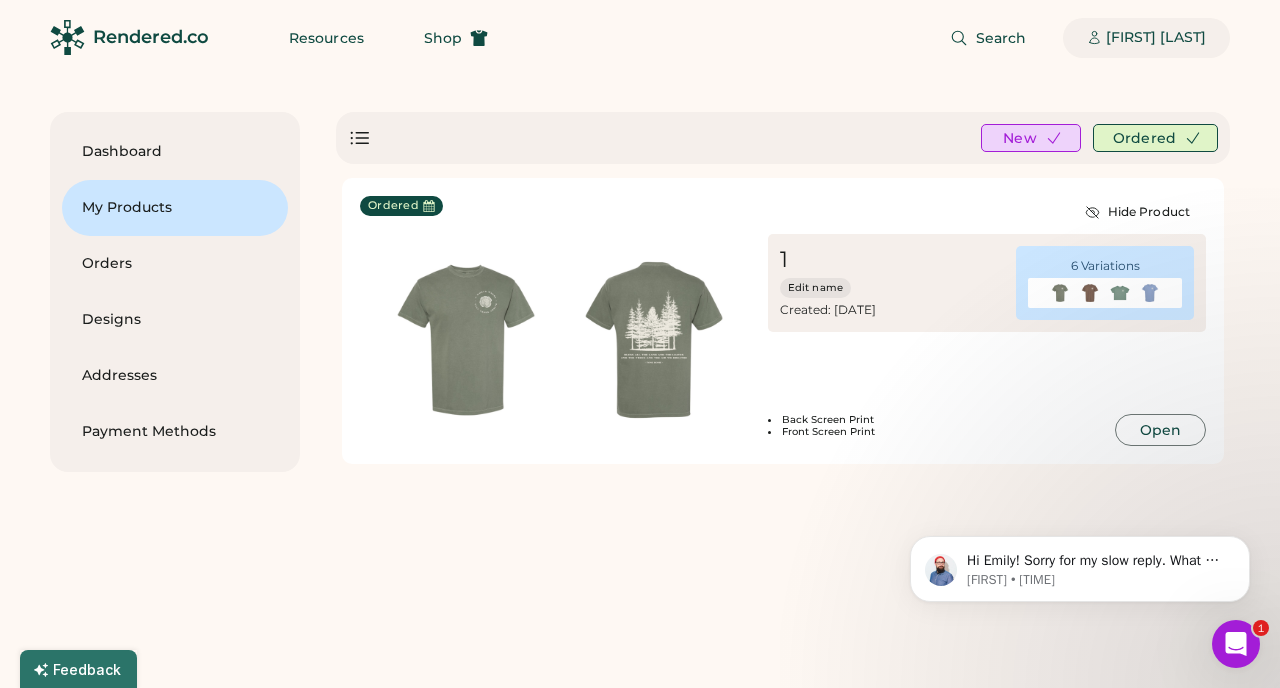 click on "[FIRST] [LAST]" at bounding box center (1156, 38) 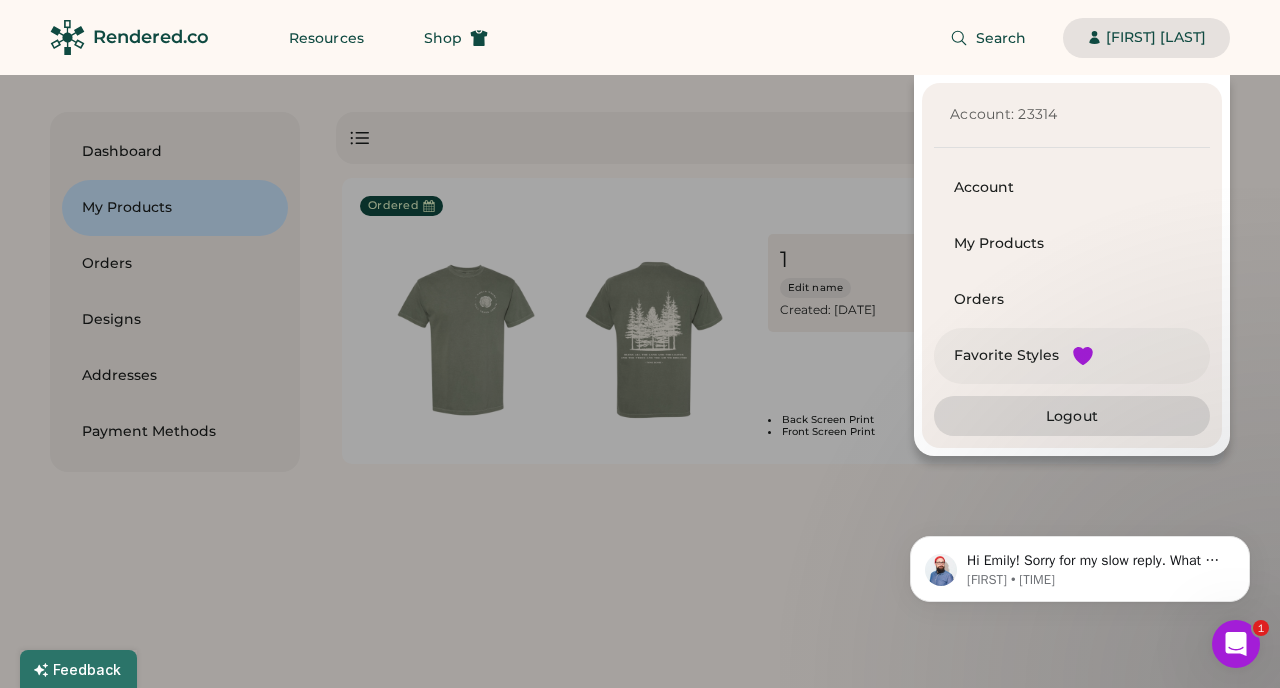 click on "Favorite Styles" at bounding box center (1006, 356) 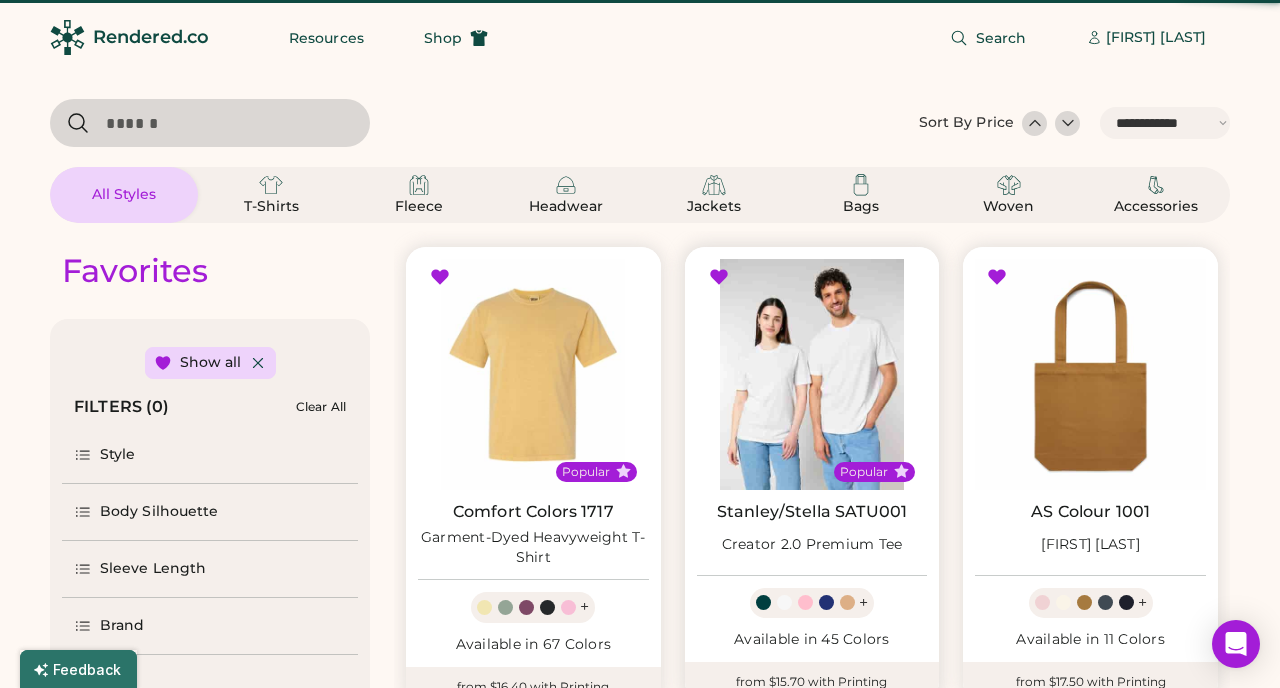 select on "*****" 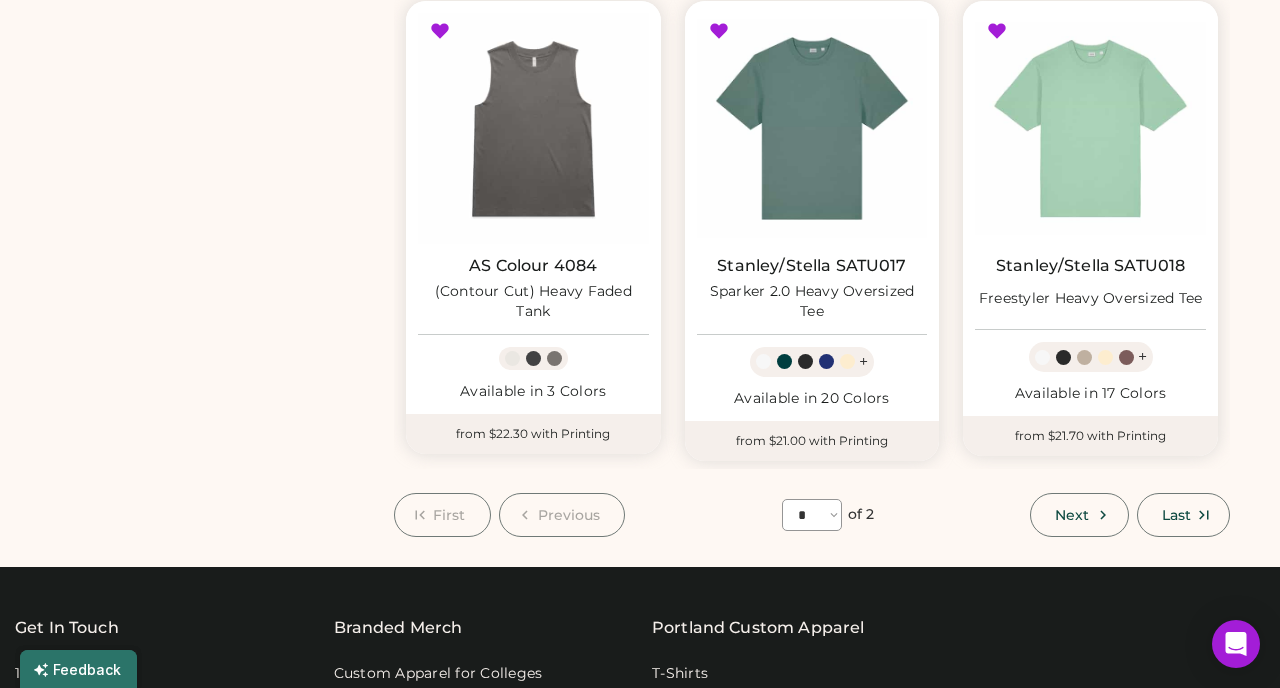 scroll, scrollTop: 1711, scrollLeft: 0, axis: vertical 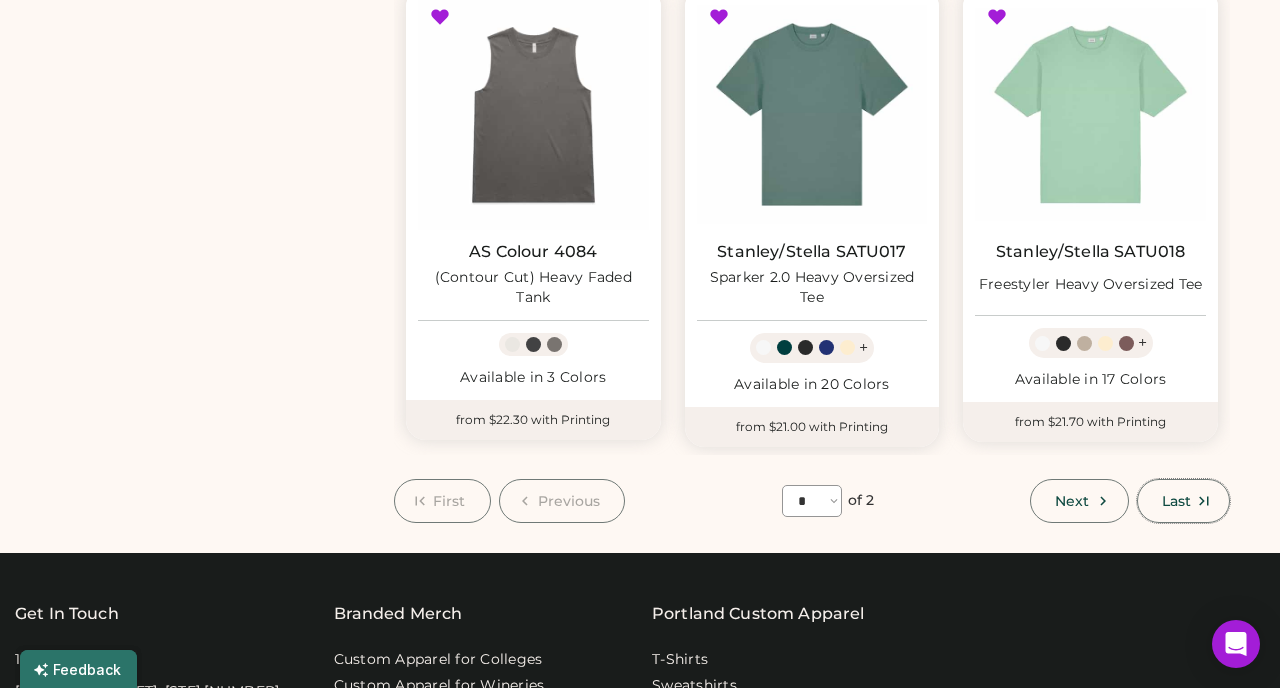 click on "Last" at bounding box center [1183, 501] 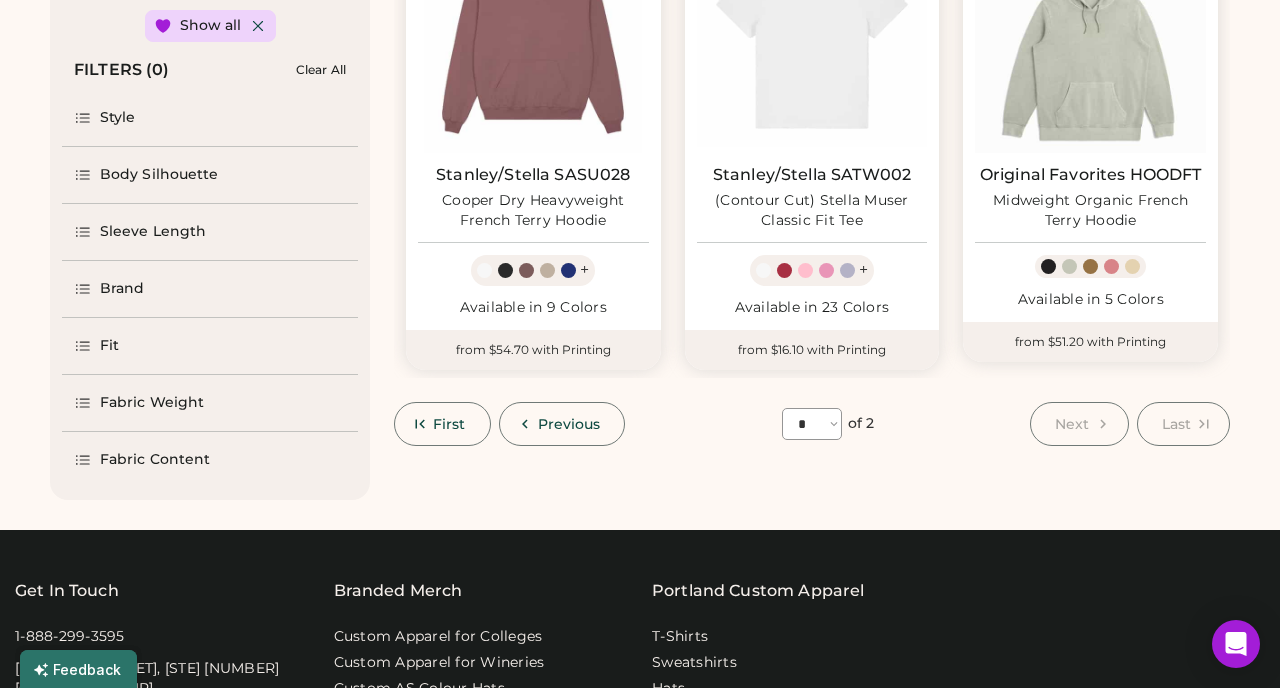 scroll, scrollTop: 67, scrollLeft: 0, axis: vertical 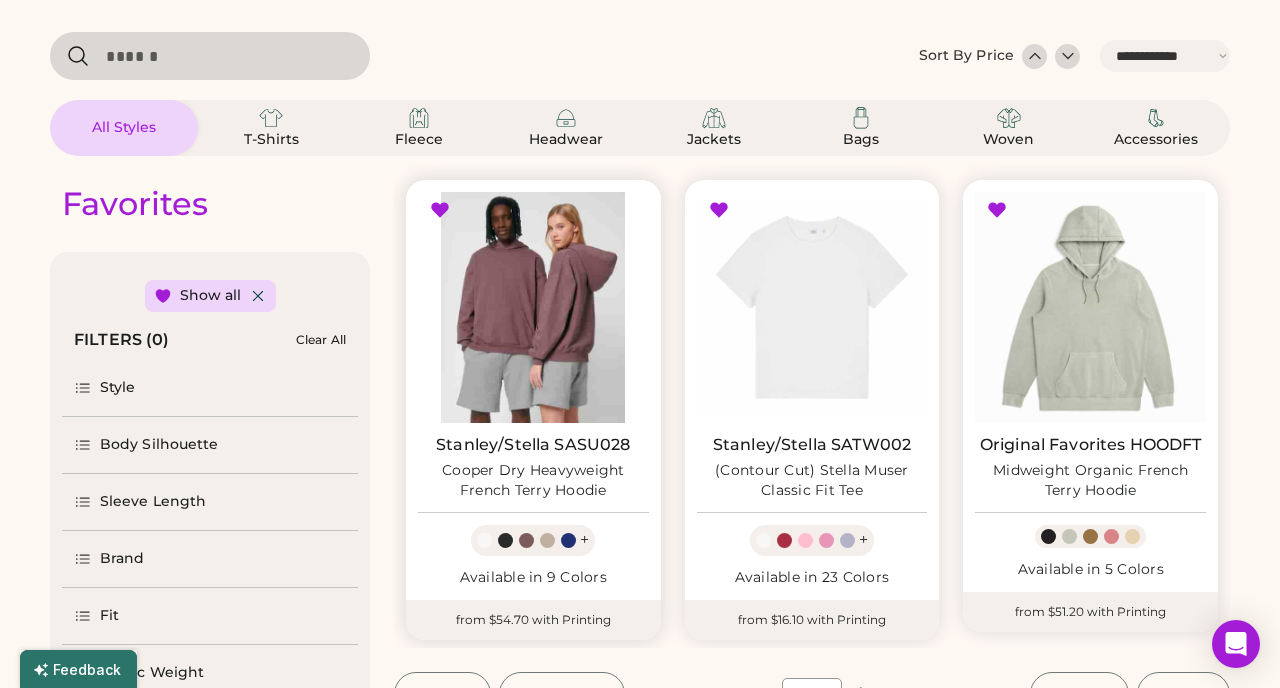 click at bounding box center [533, 307] 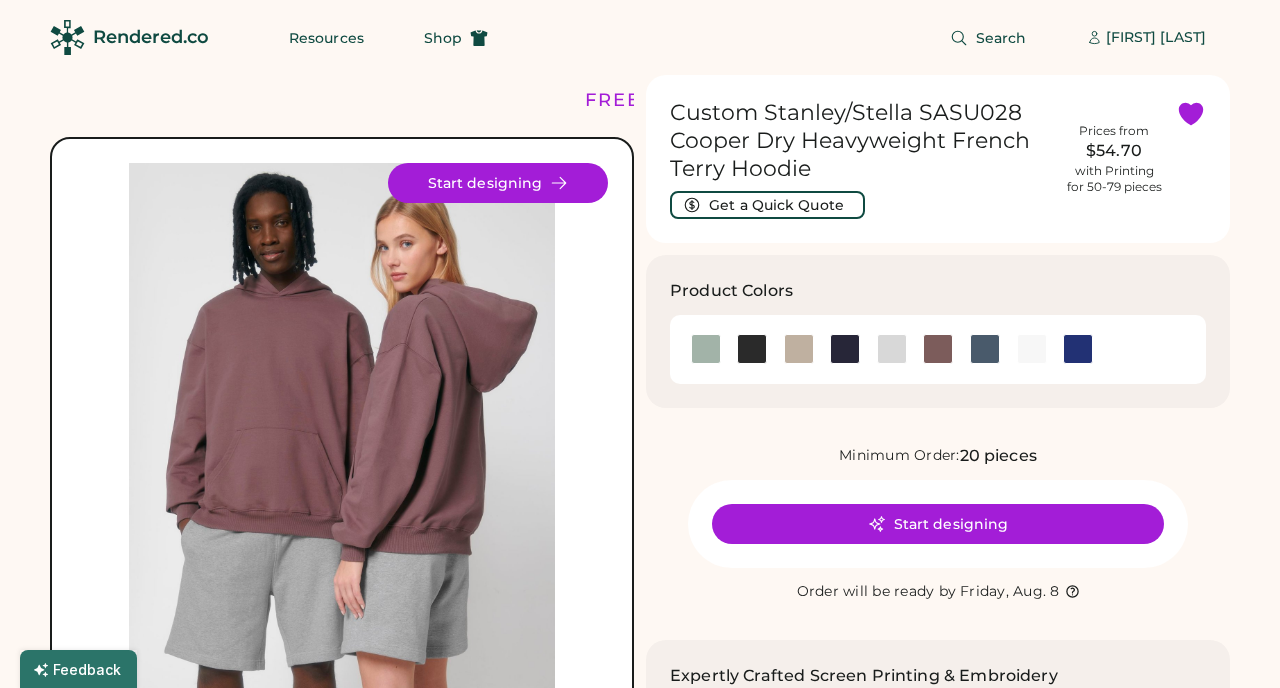 scroll, scrollTop: 0, scrollLeft: 0, axis: both 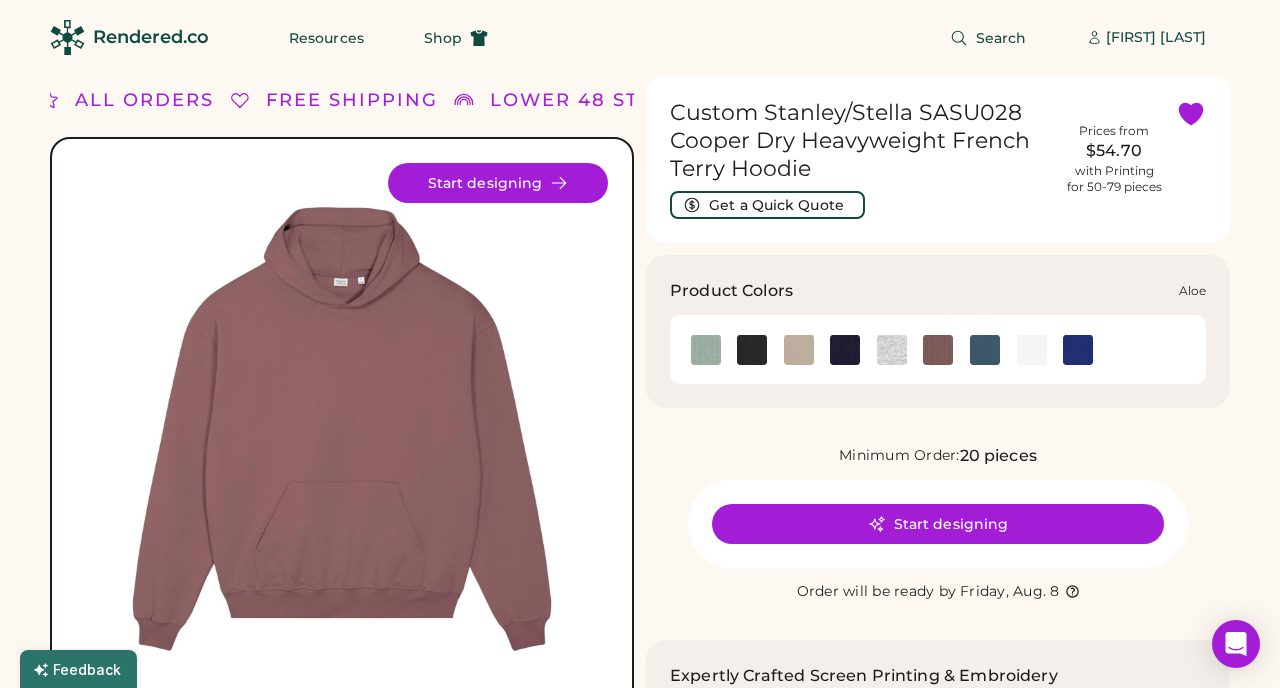 click 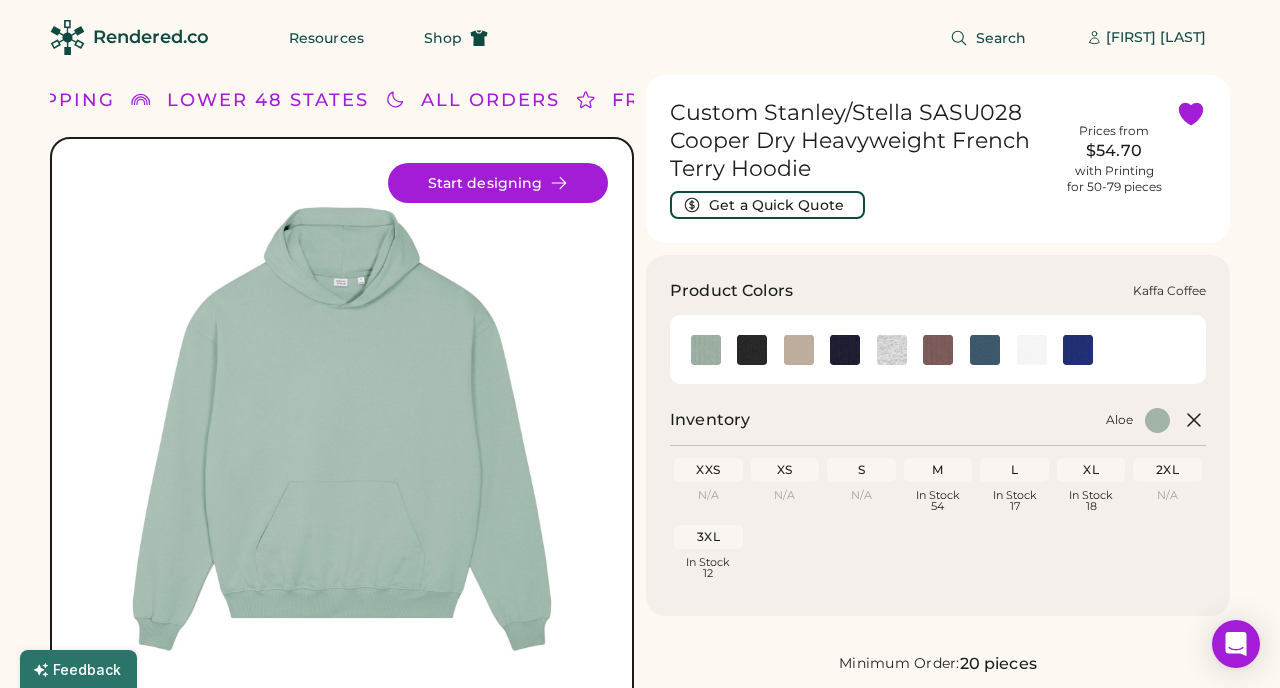 click 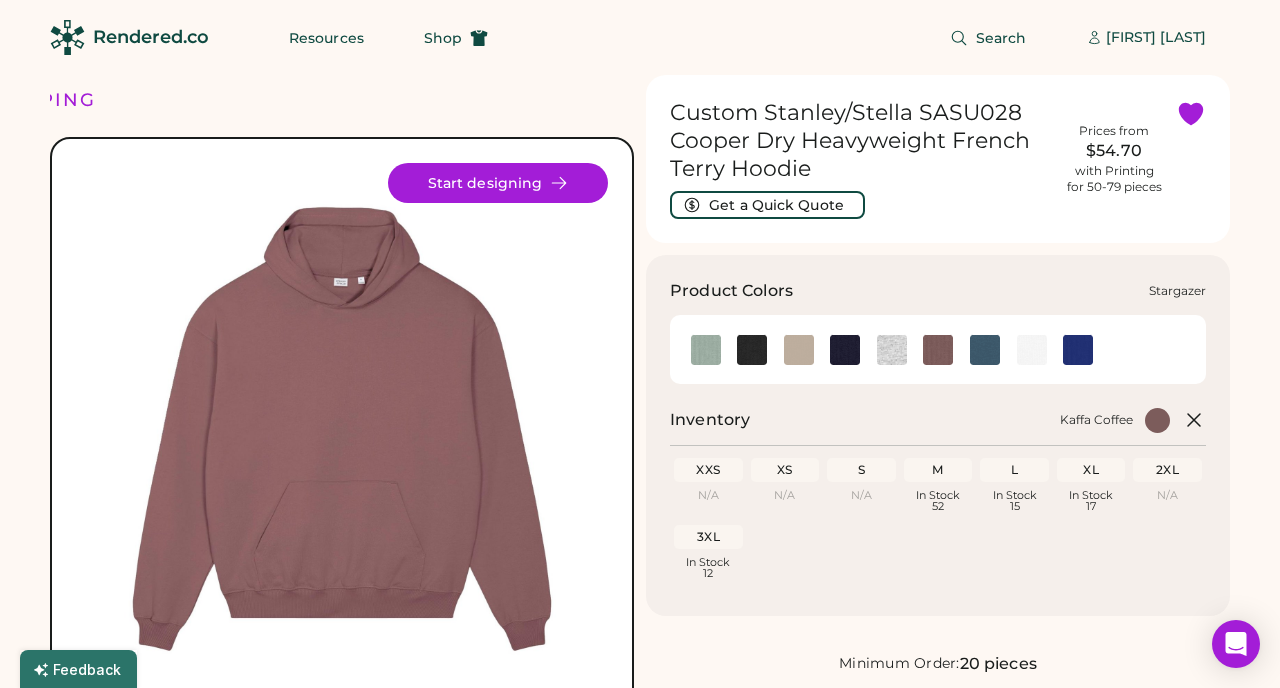 click 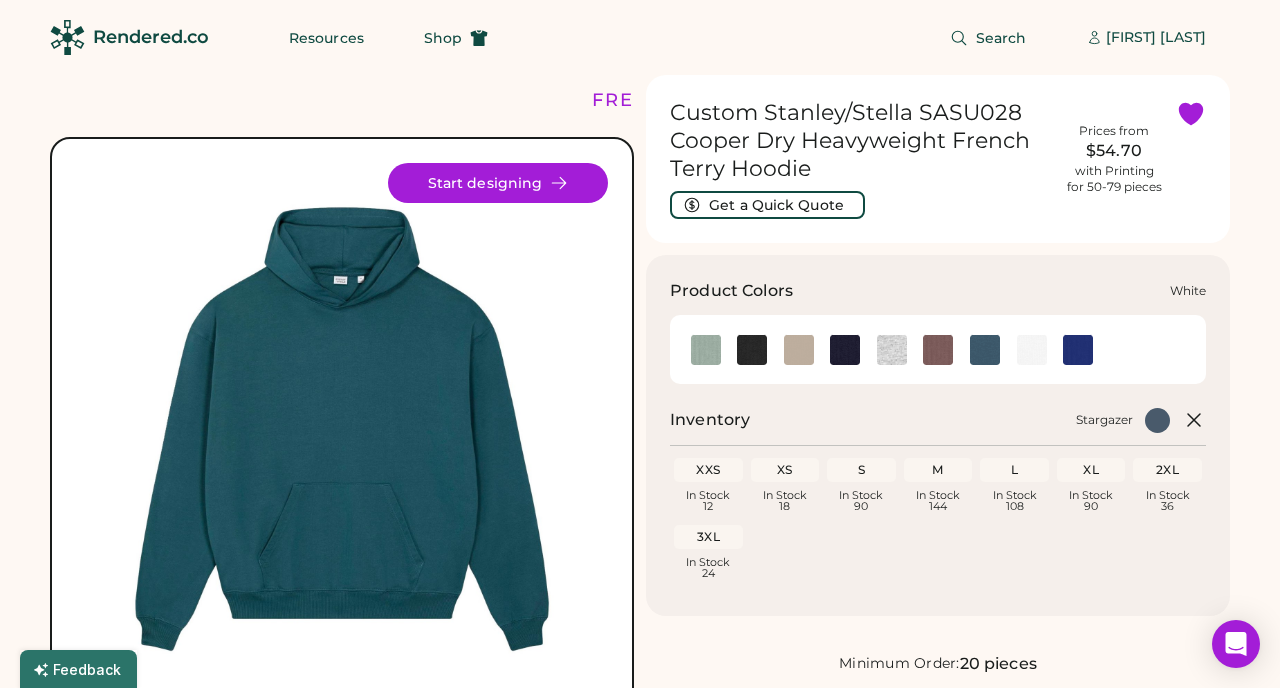 click 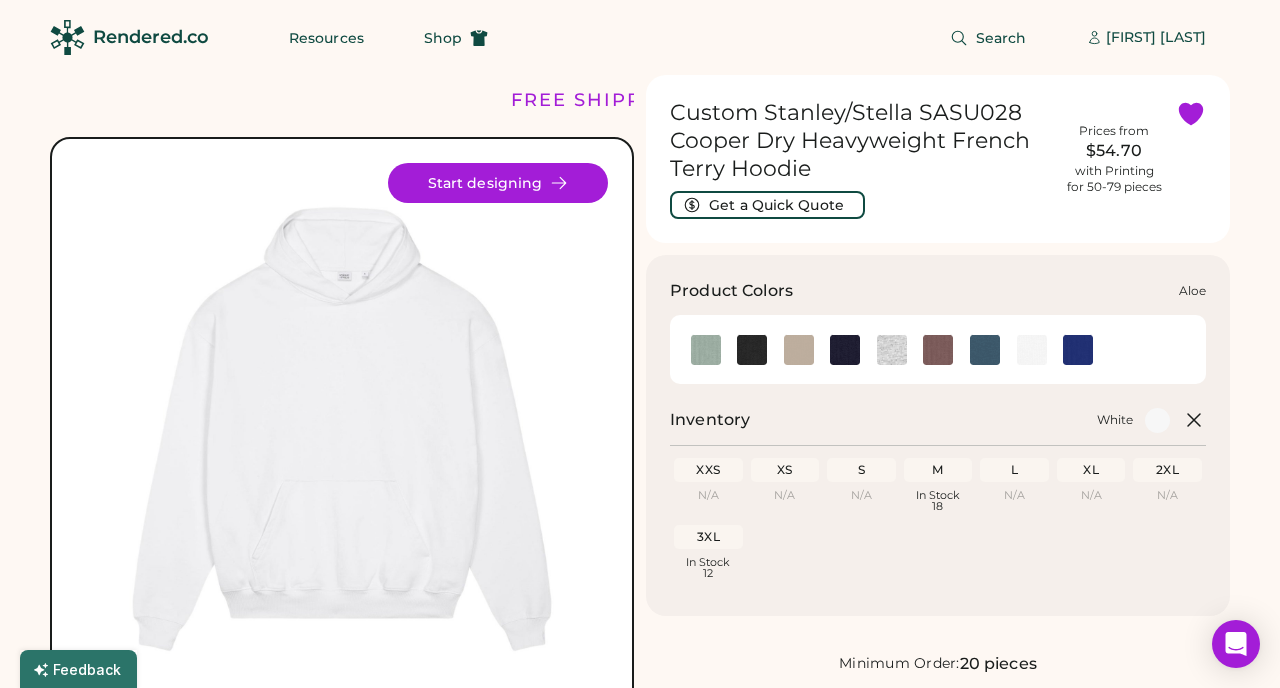 click 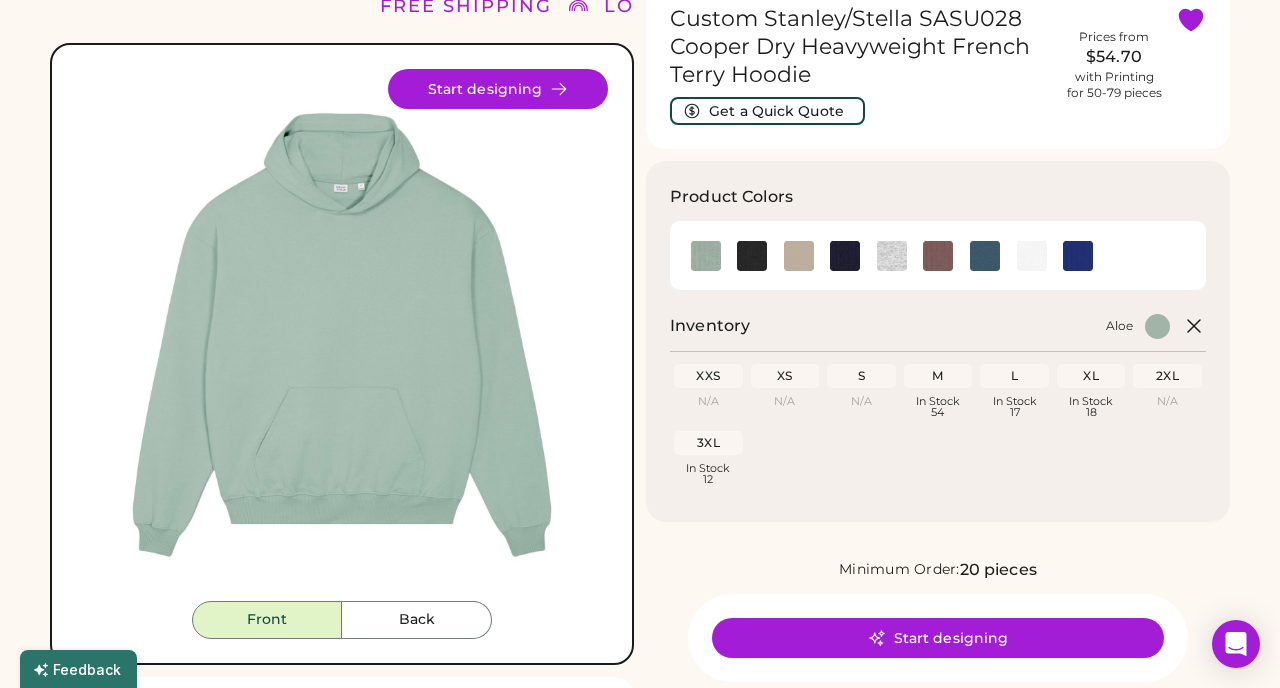 scroll, scrollTop: 0, scrollLeft: 0, axis: both 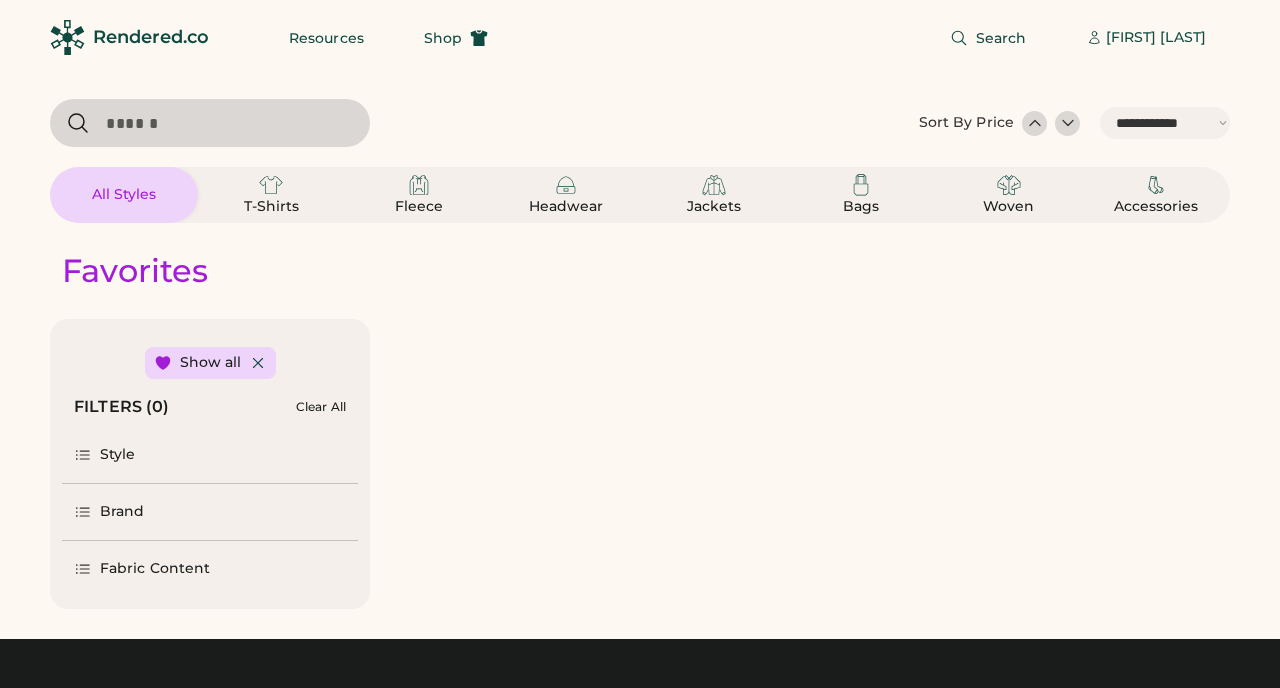 select on "*****" 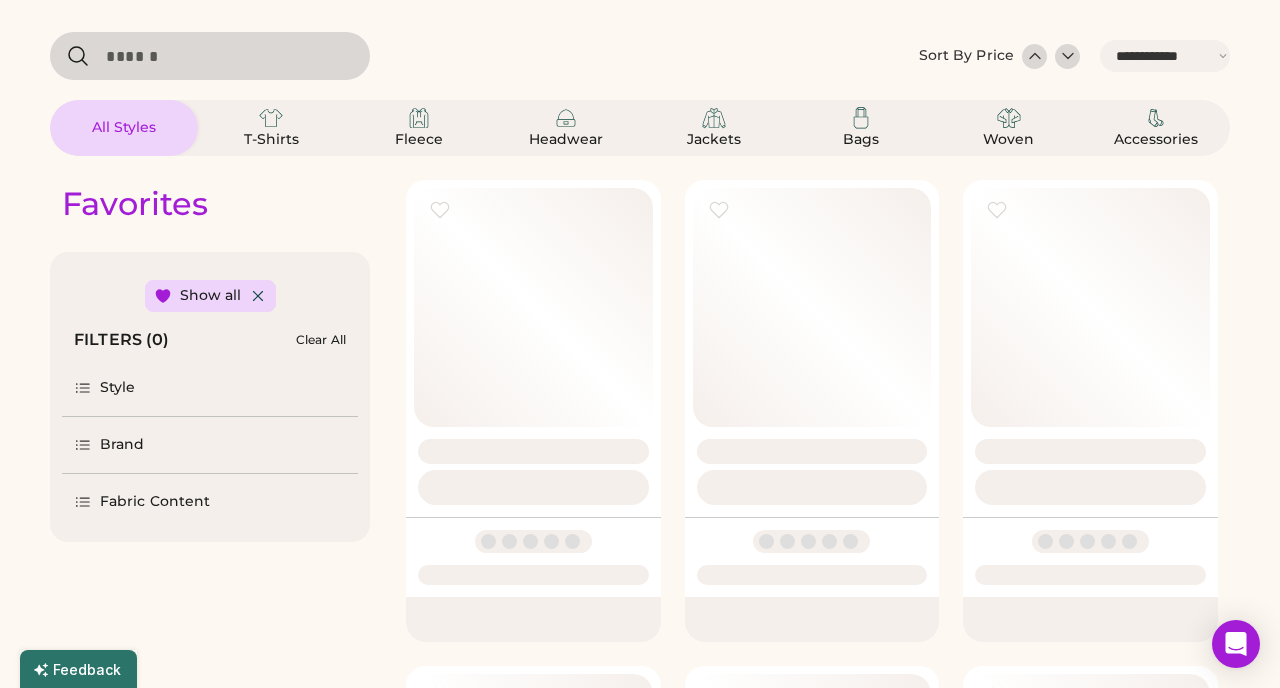 scroll, scrollTop: 68, scrollLeft: 0, axis: vertical 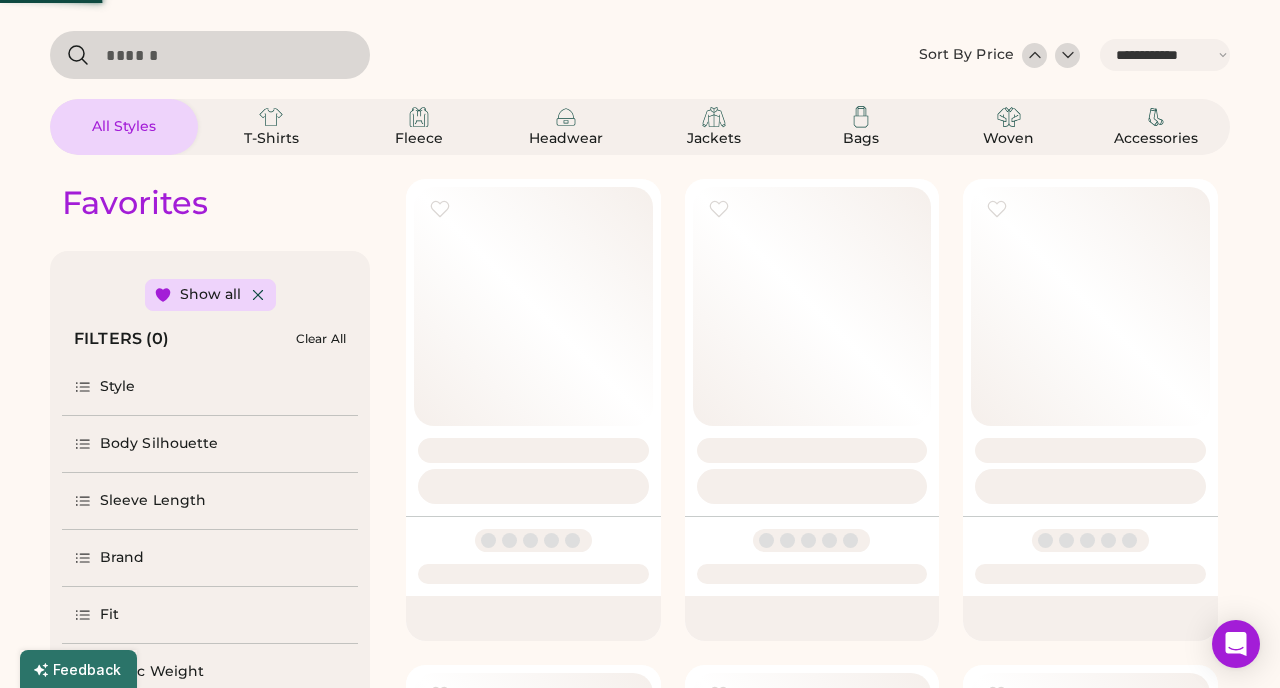 select on "*" 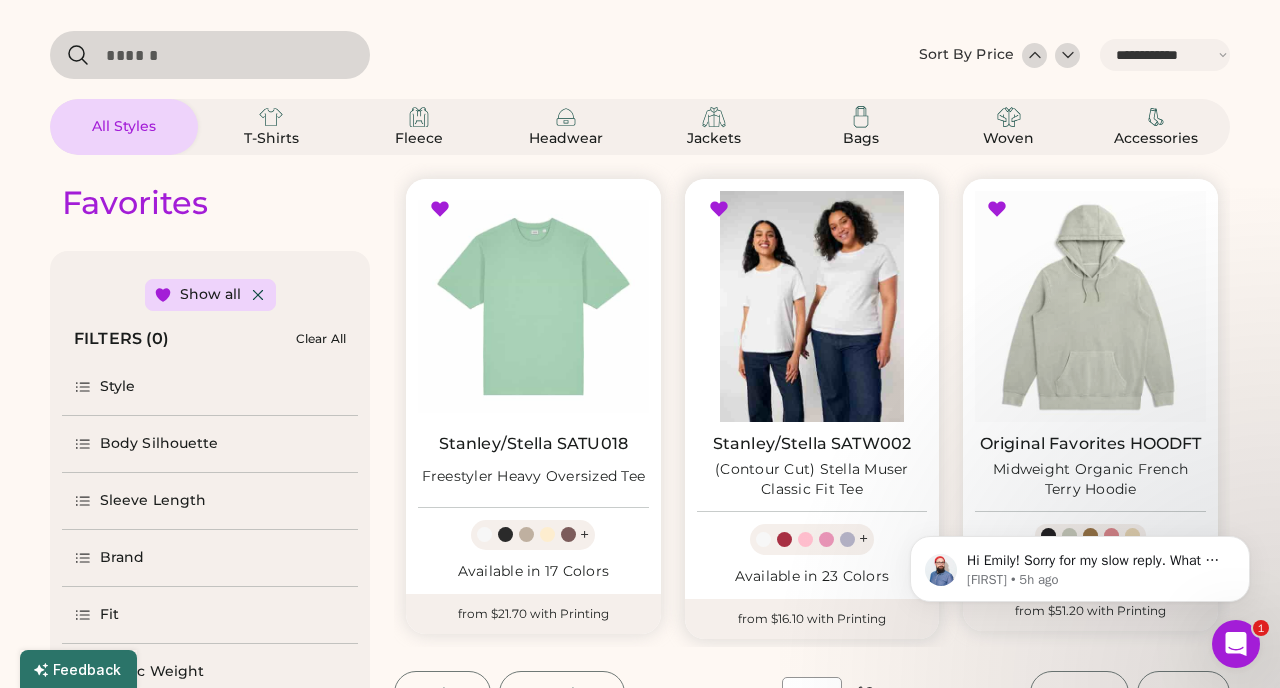 scroll, scrollTop: 0, scrollLeft: 0, axis: both 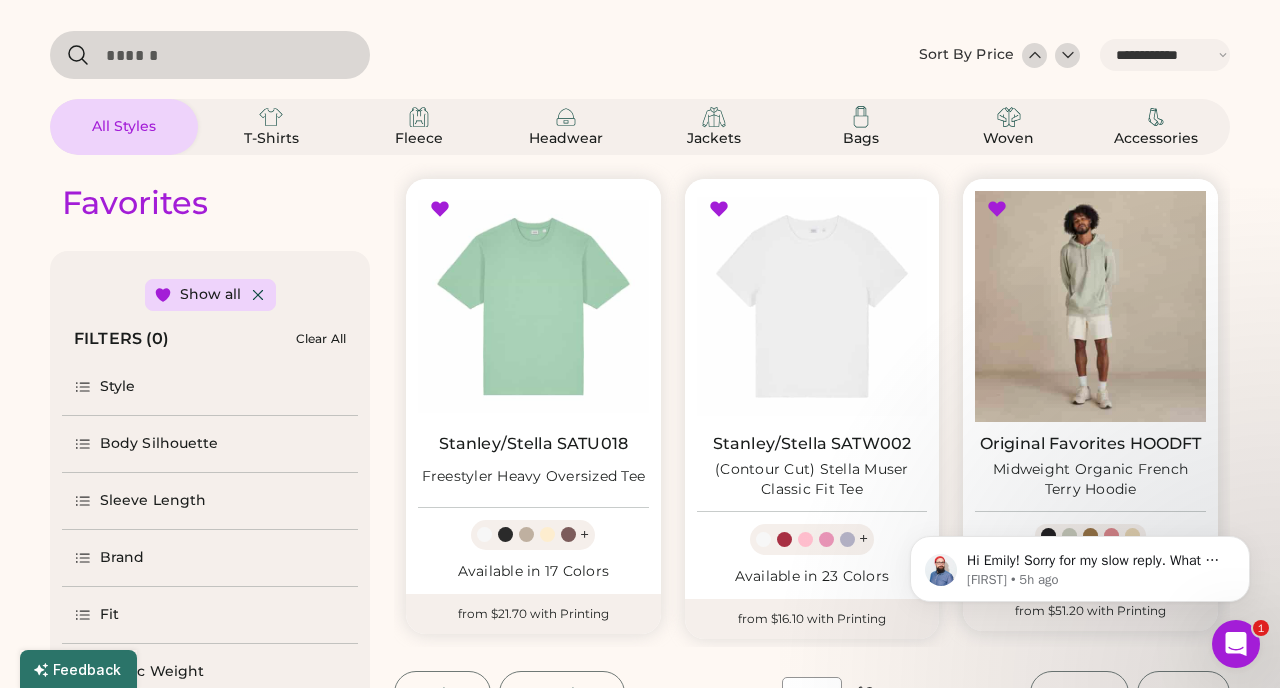 click at bounding box center [1090, 306] 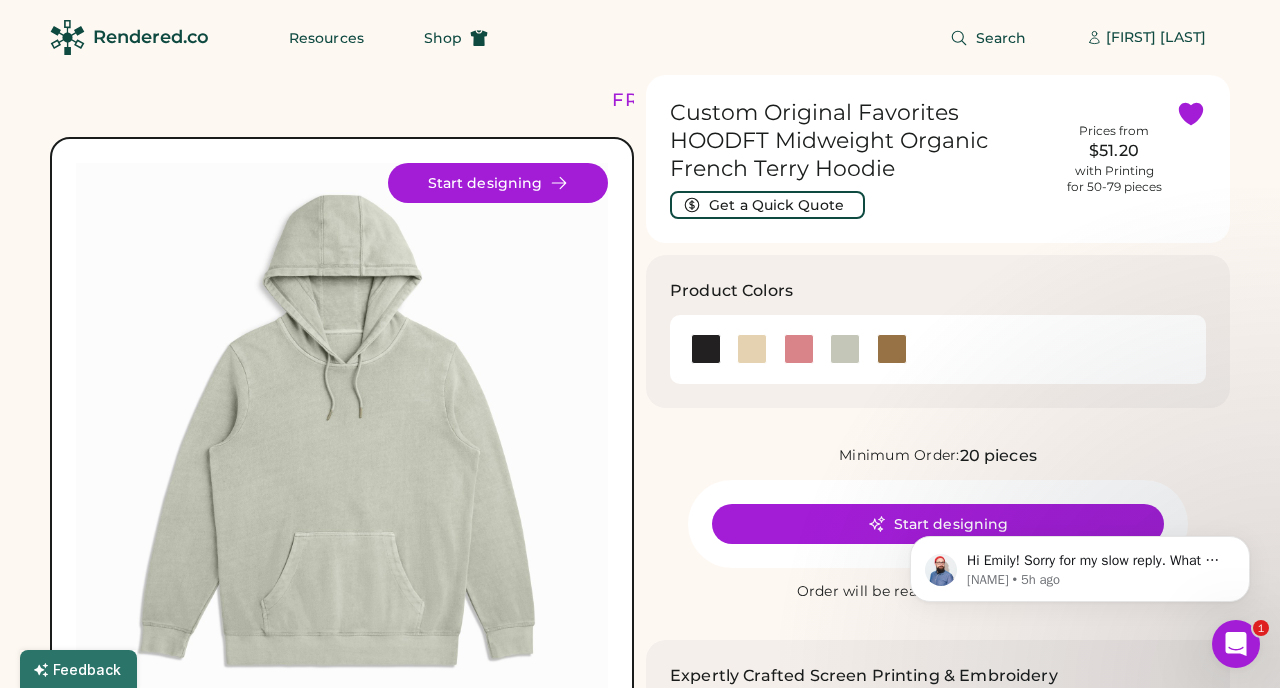 scroll, scrollTop: 0, scrollLeft: 0, axis: both 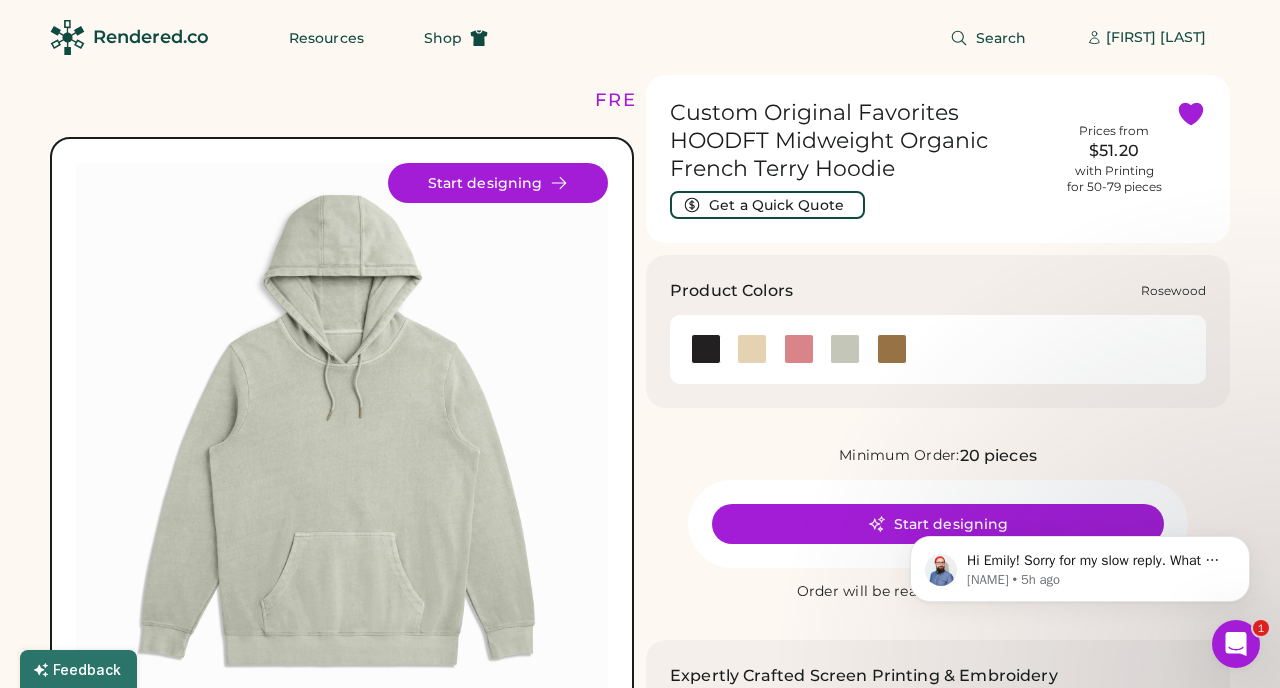 click at bounding box center (799, 349) 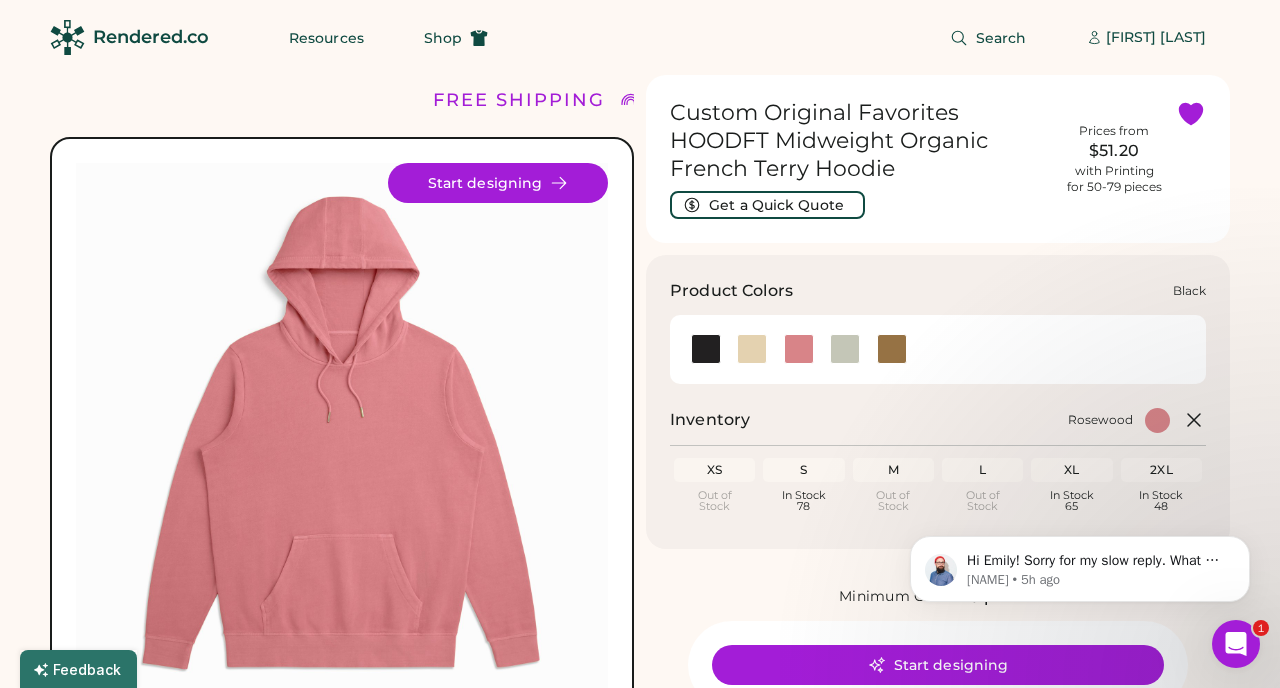 click at bounding box center [706, 349] 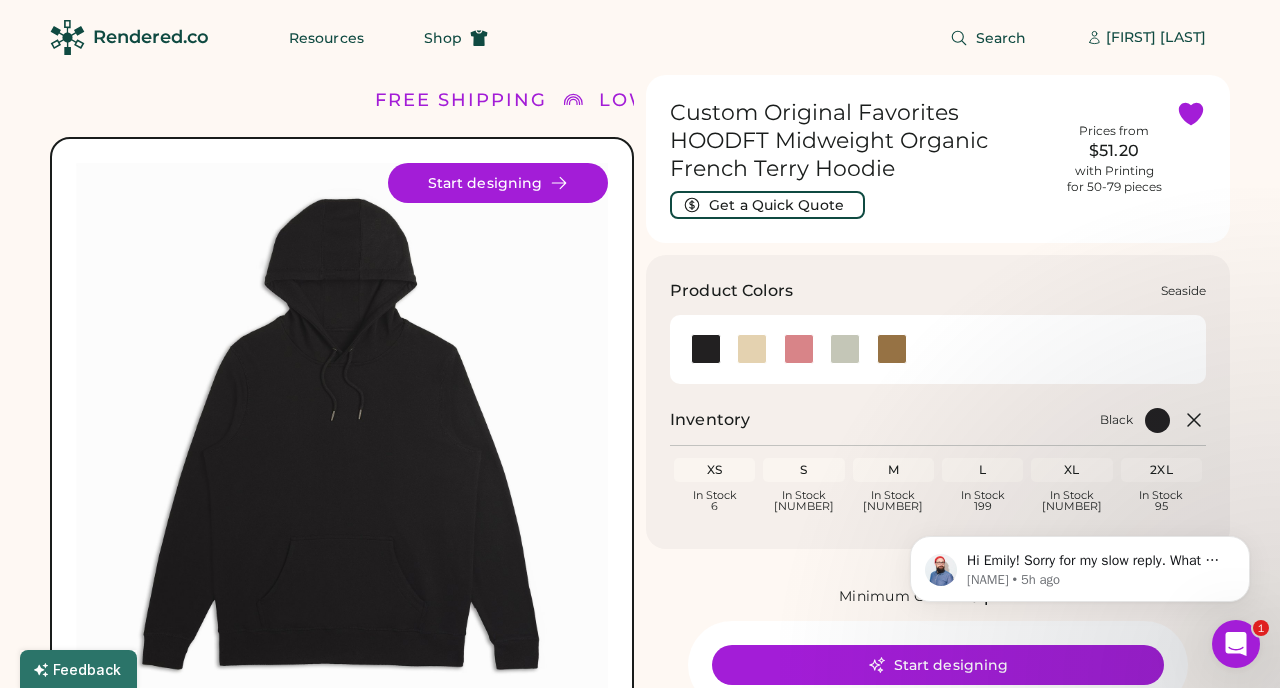 click at bounding box center (892, 349) 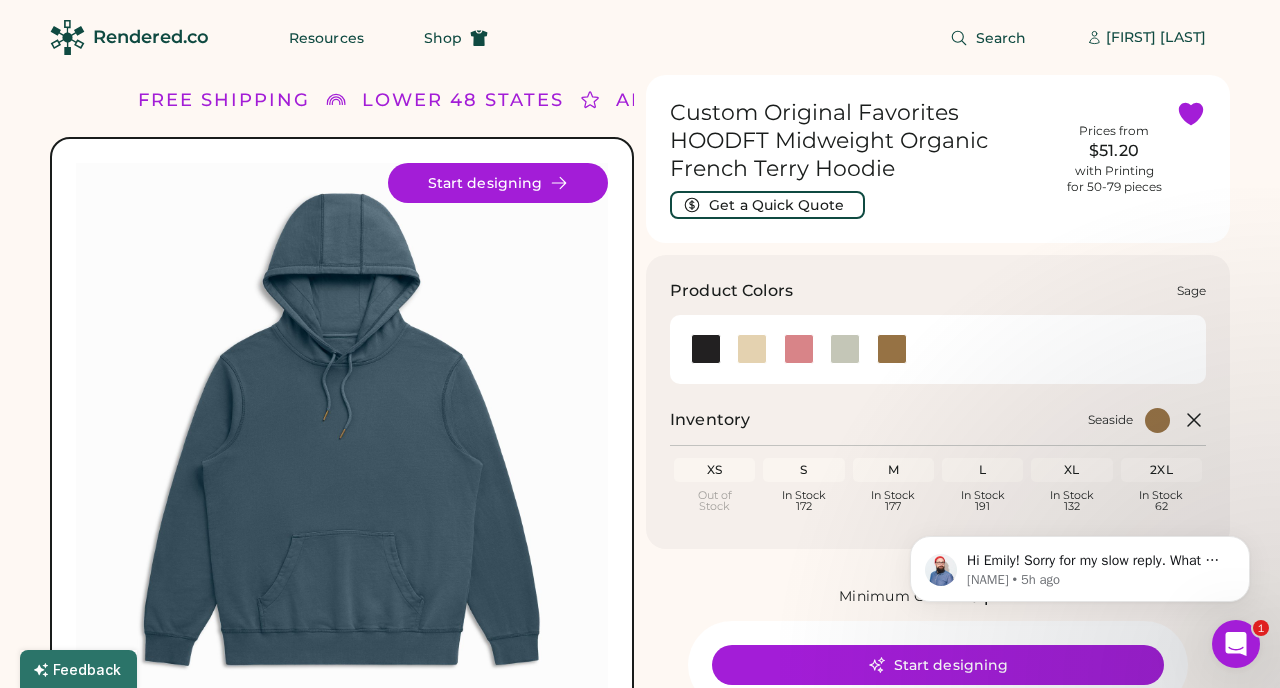 click at bounding box center (845, 349) 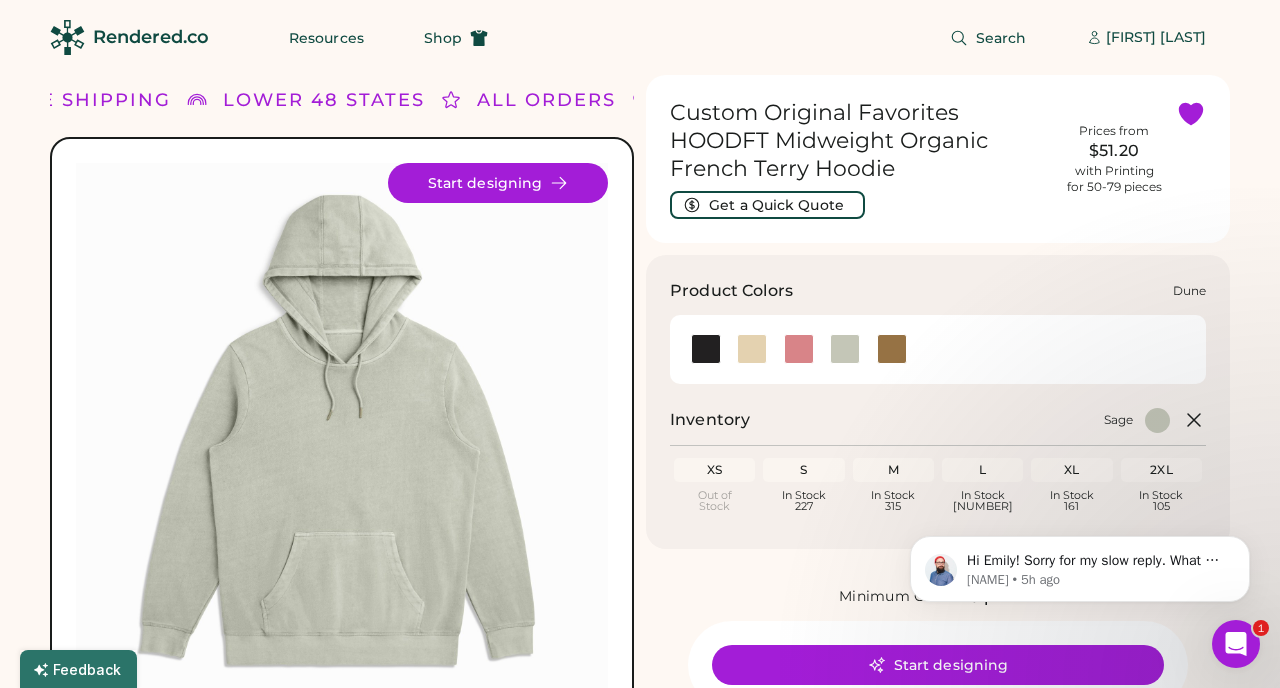 click at bounding box center (752, 349) 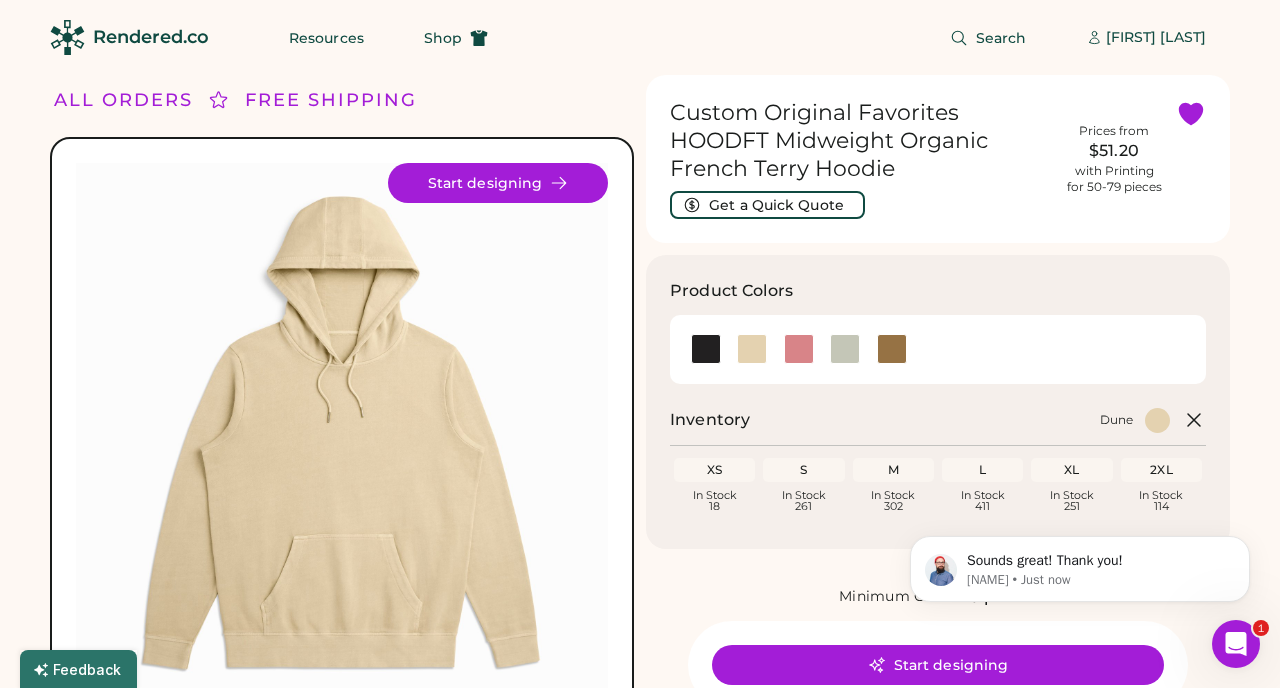 scroll, scrollTop: 0, scrollLeft: 0, axis: both 